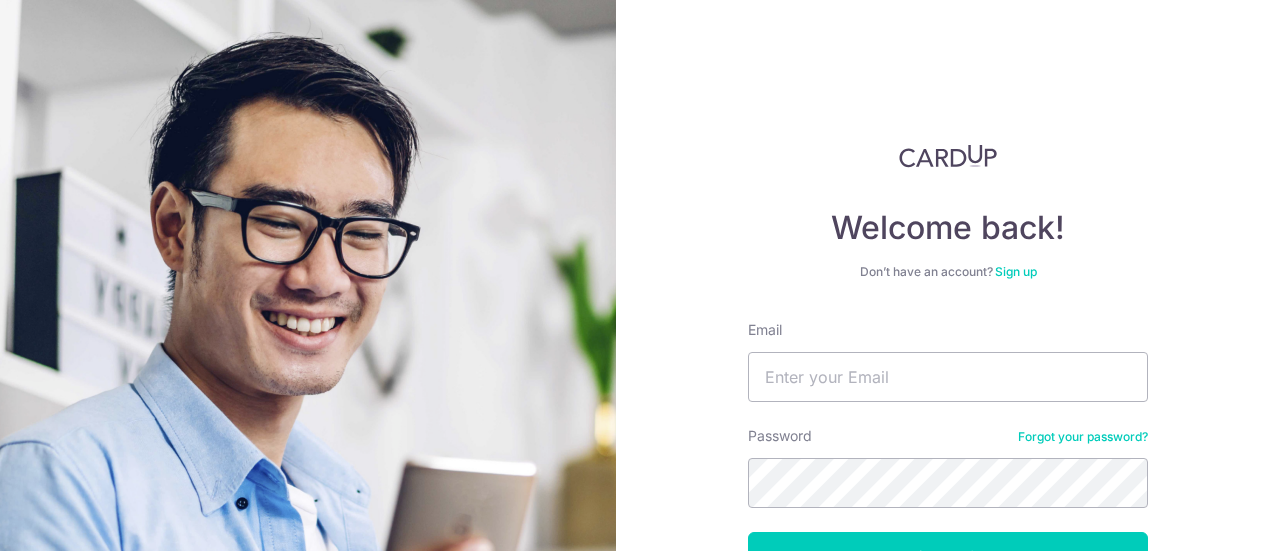 scroll, scrollTop: 0, scrollLeft: 0, axis: both 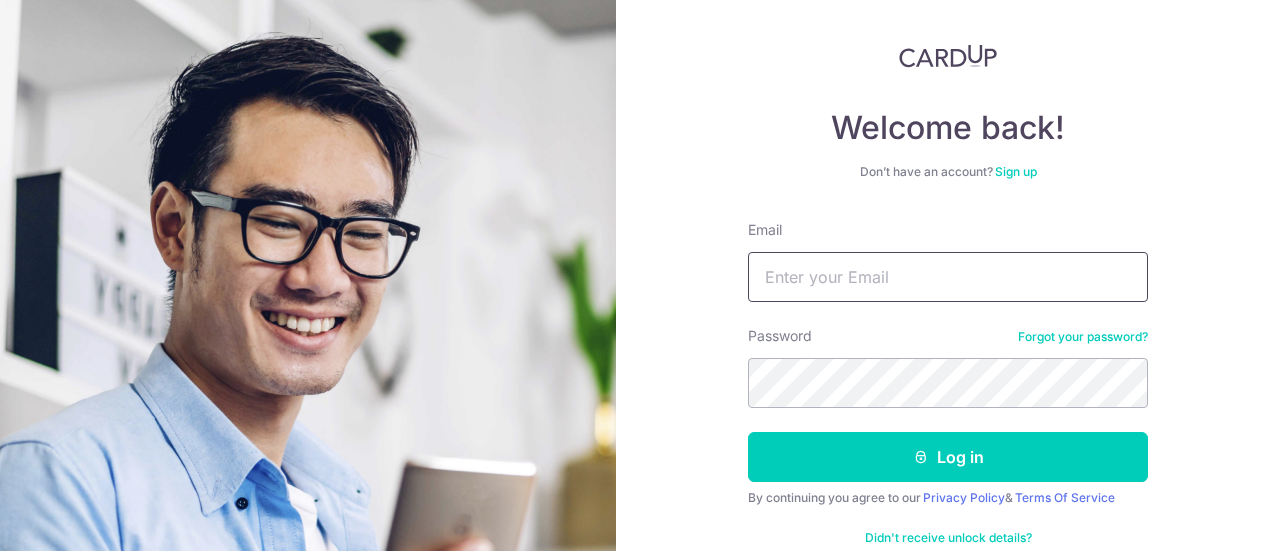 type on "[EMAIL]" 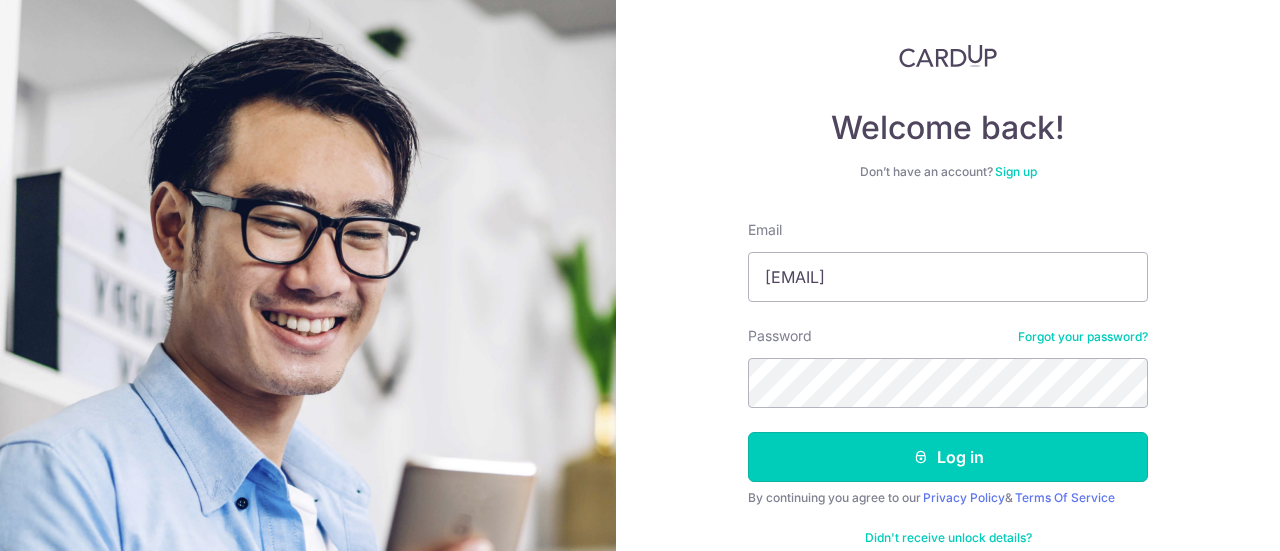click on "Log in" at bounding box center [948, 457] 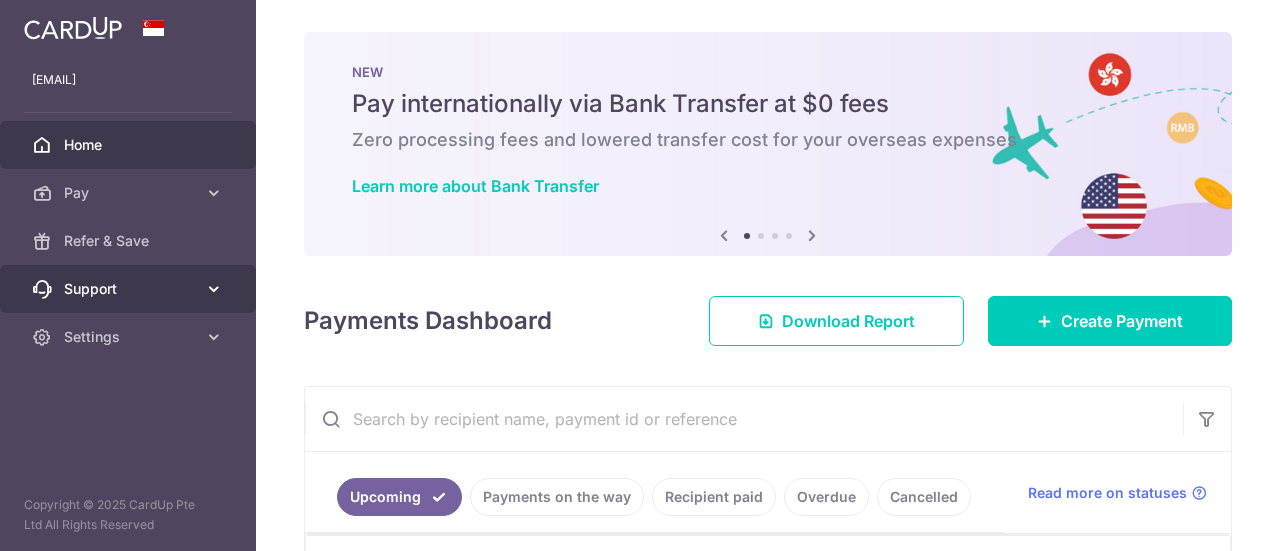 scroll, scrollTop: 0, scrollLeft: 0, axis: both 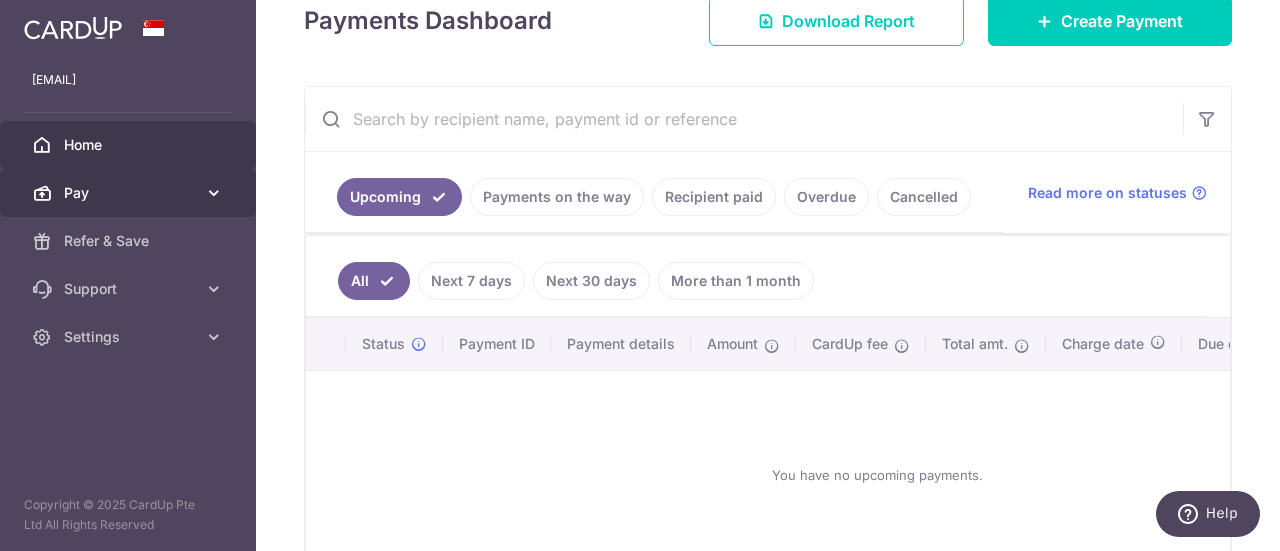 click on "Pay" at bounding box center [130, 193] 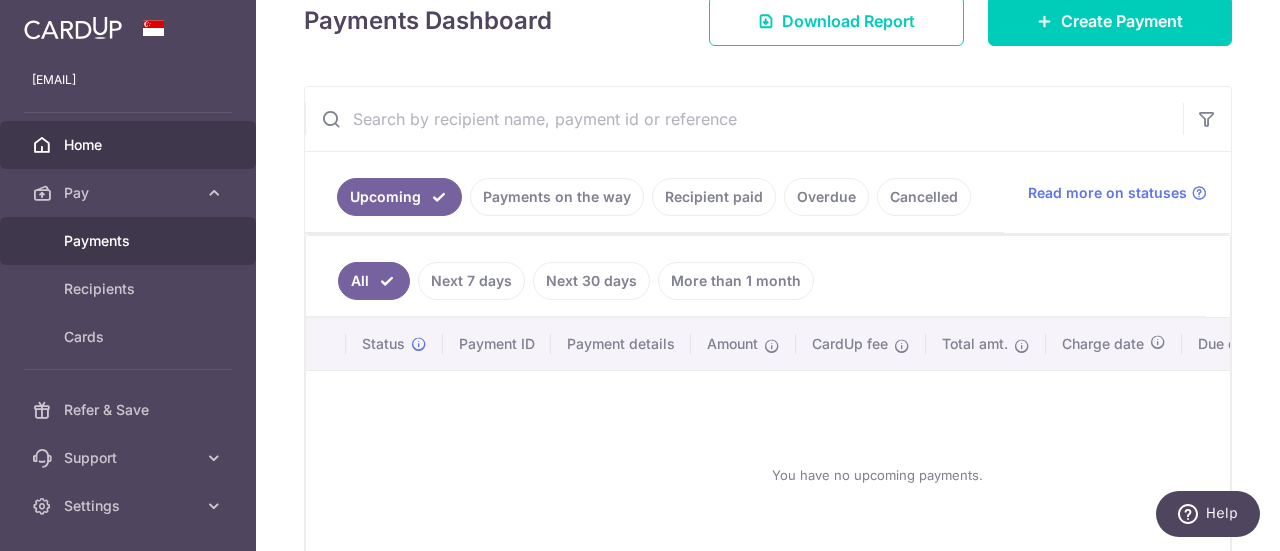 click on "Payments" at bounding box center (130, 241) 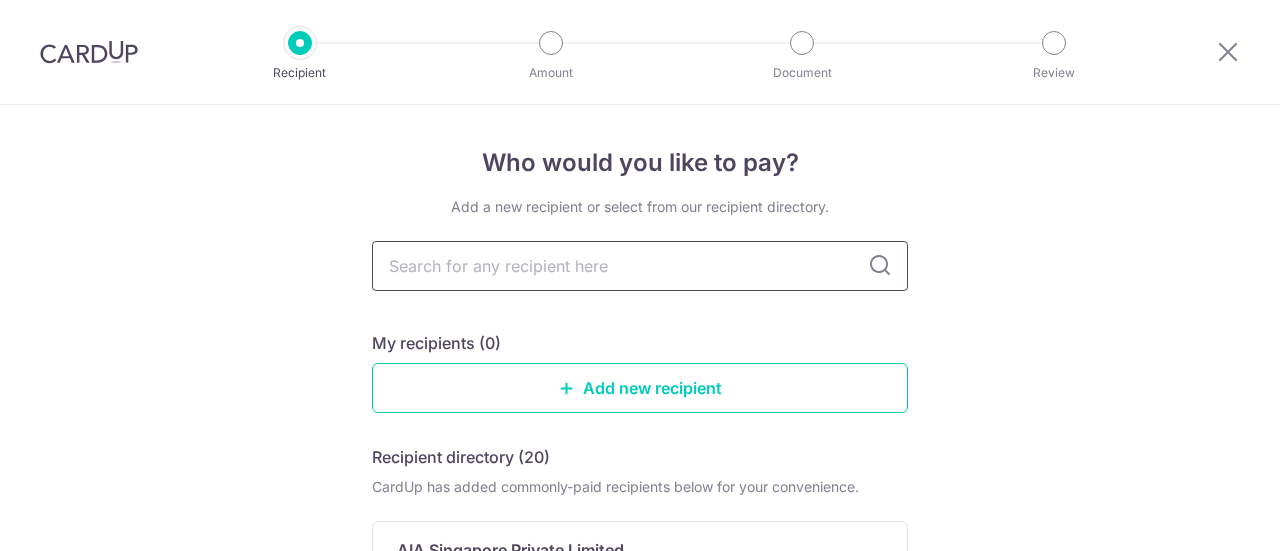 scroll, scrollTop: 0, scrollLeft: 0, axis: both 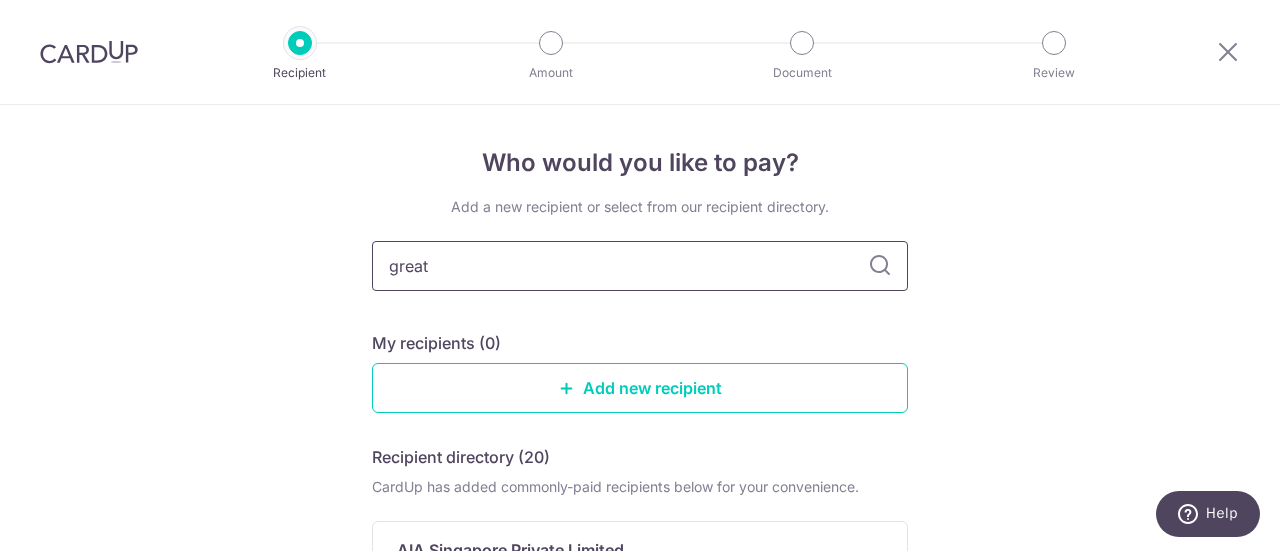 type on "great" 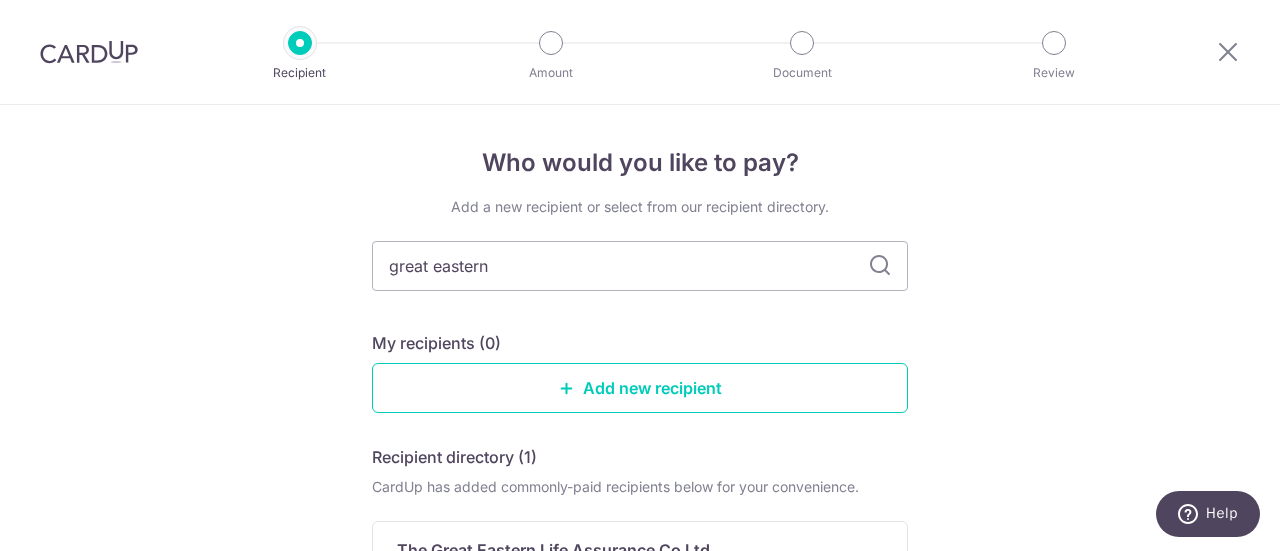 type on "great eastern" 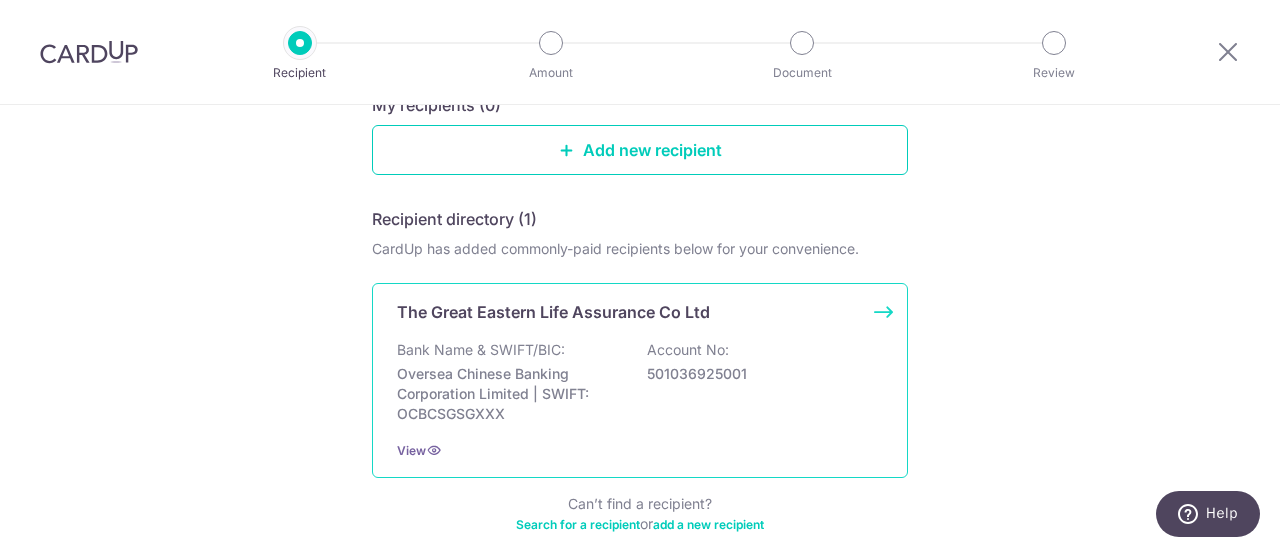 scroll, scrollTop: 300, scrollLeft: 0, axis: vertical 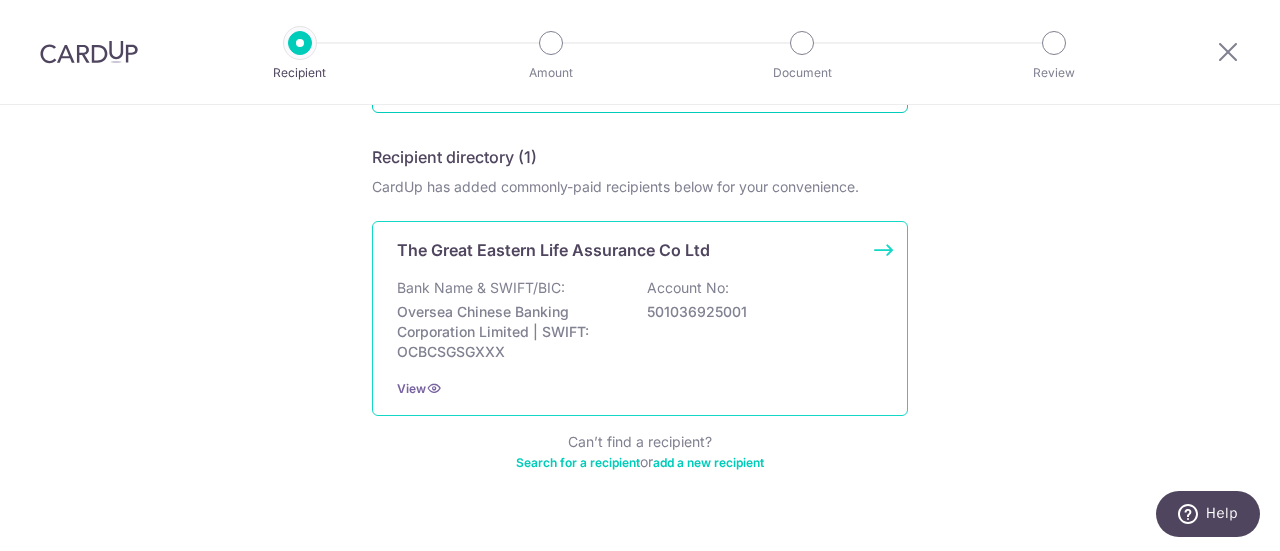 click on "The Great Eastern Life Assurance Co Ltd" at bounding box center [553, 250] 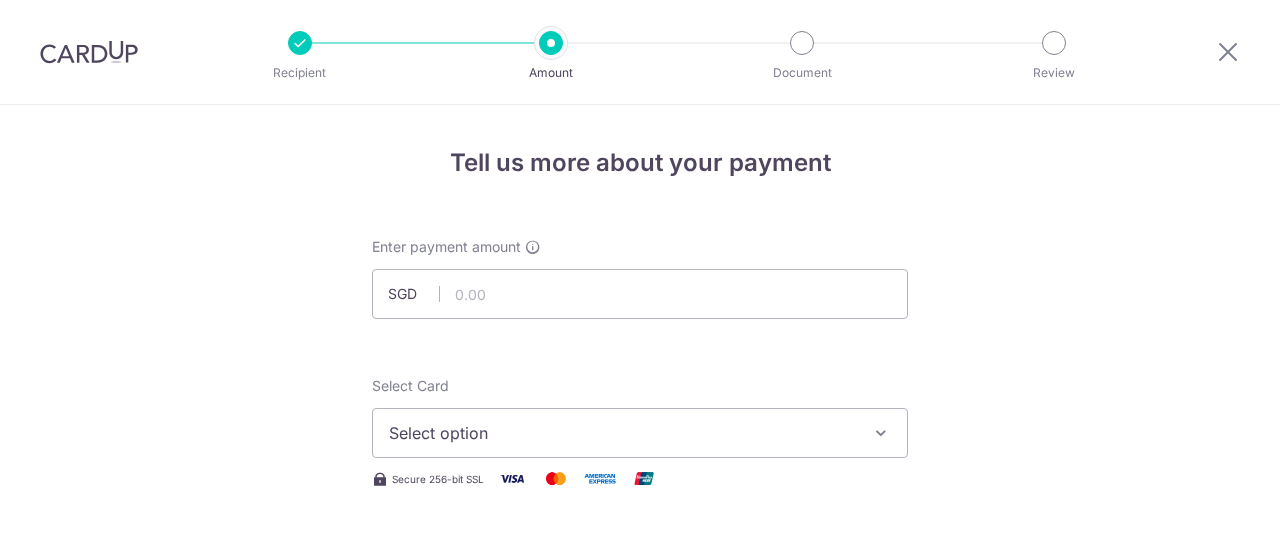 scroll, scrollTop: 0, scrollLeft: 0, axis: both 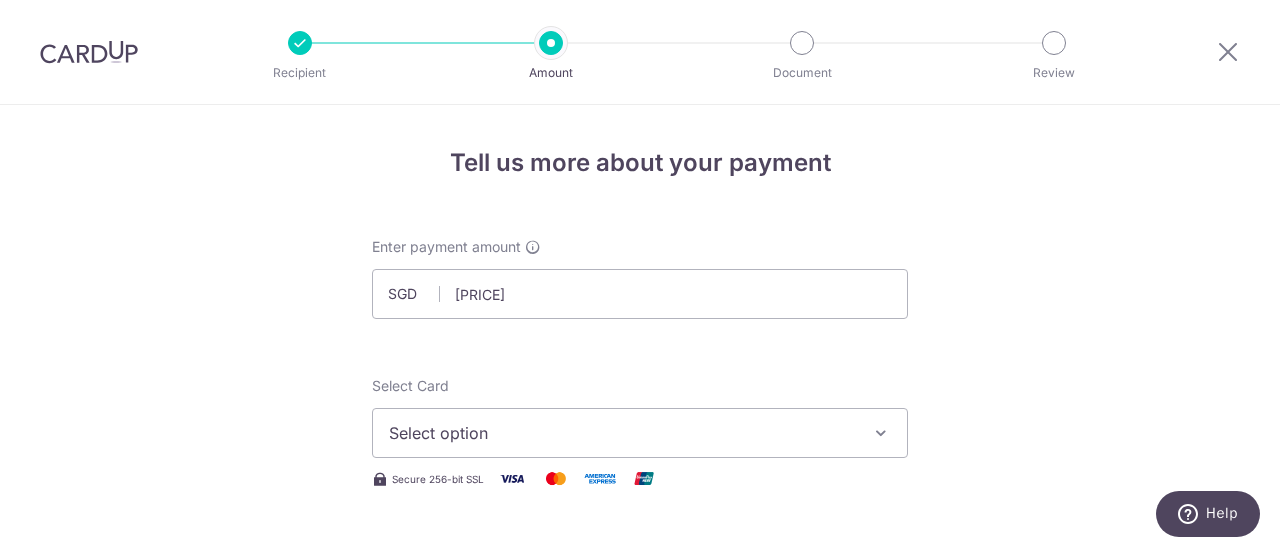 type on "872.35" 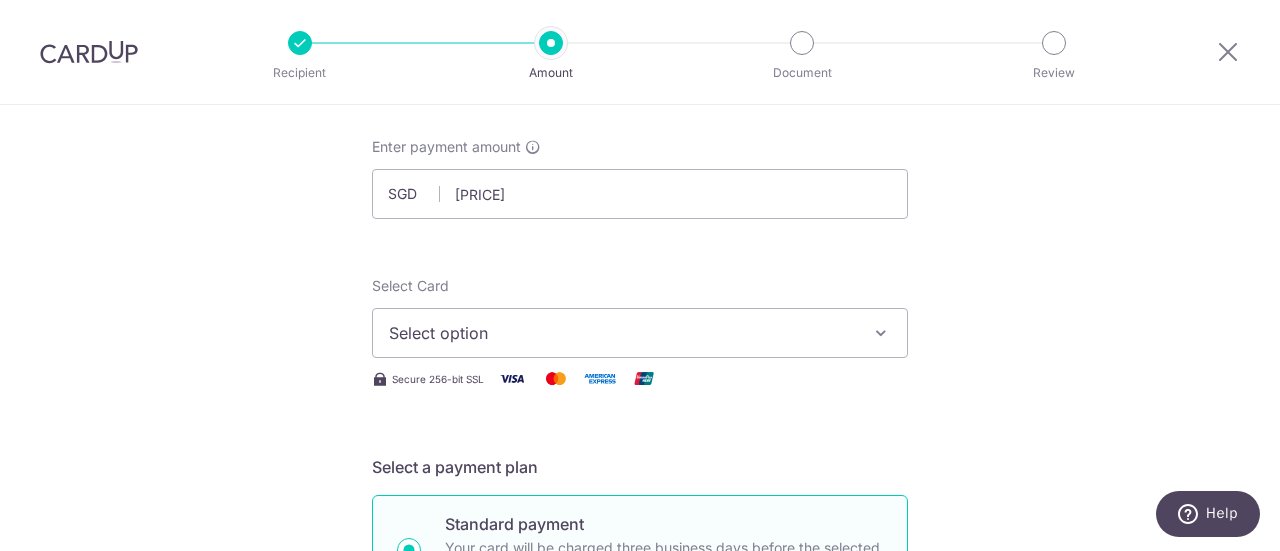 click on "Enter payment amount
SGD
872.35
872.35
Select Card
Select option
Add credit card
Your Cards
**** 3917
**** 0028
Secure 256-bit SSL
Text
New card details
Card
Secure 256-bit SSL" at bounding box center [640, 928] 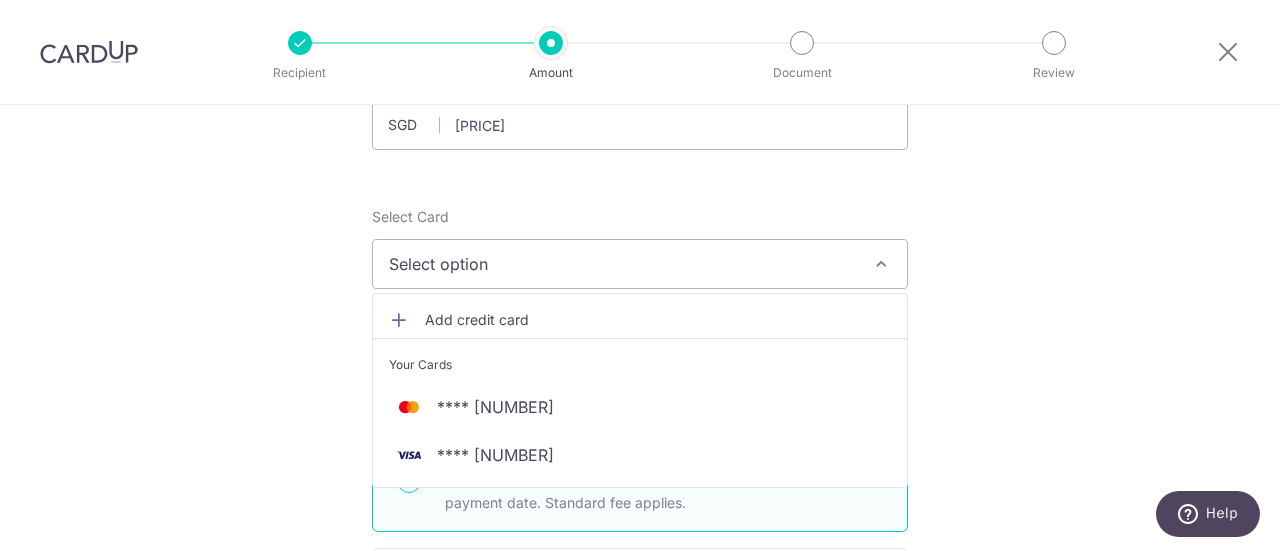 scroll, scrollTop: 200, scrollLeft: 0, axis: vertical 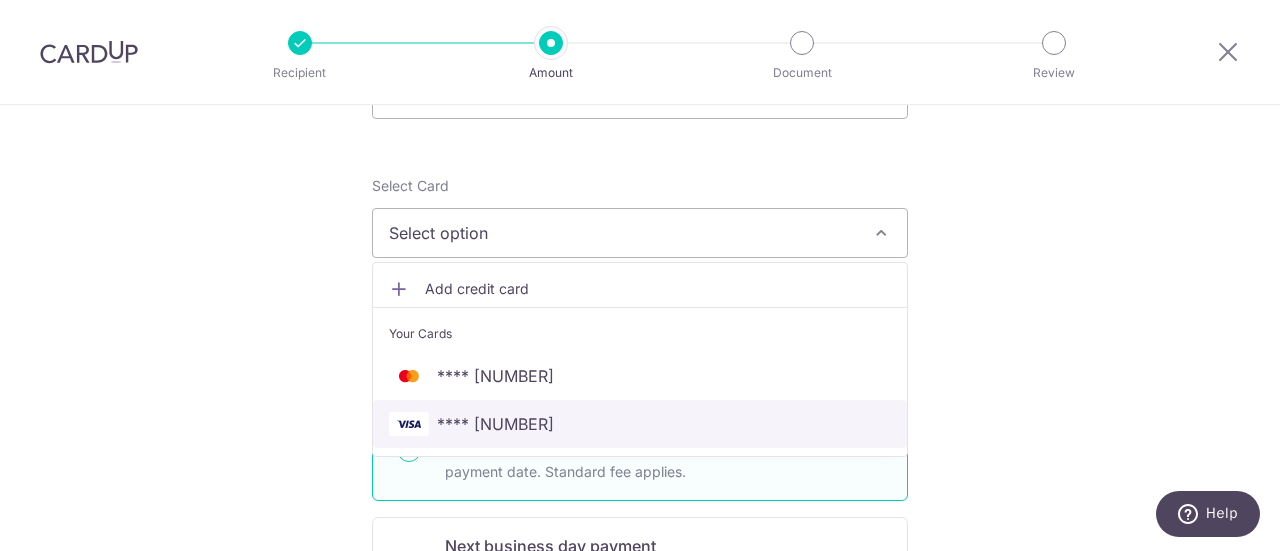 click on "**** [NUMBER]" at bounding box center (495, 424) 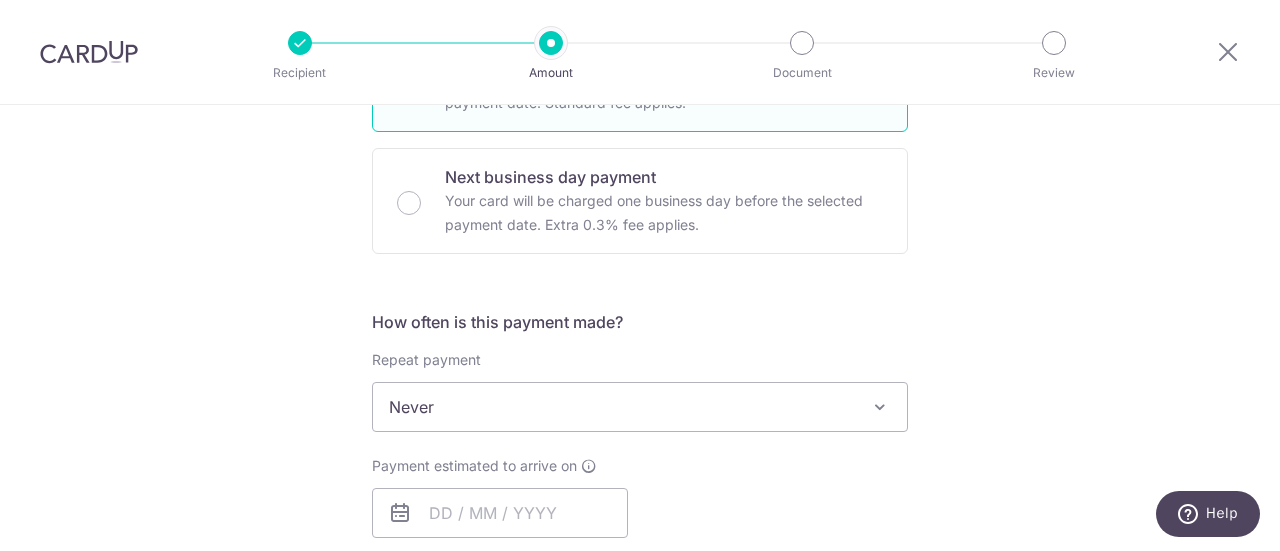 scroll, scrollTop: 600, scrollLeft: 0, axis: vertical 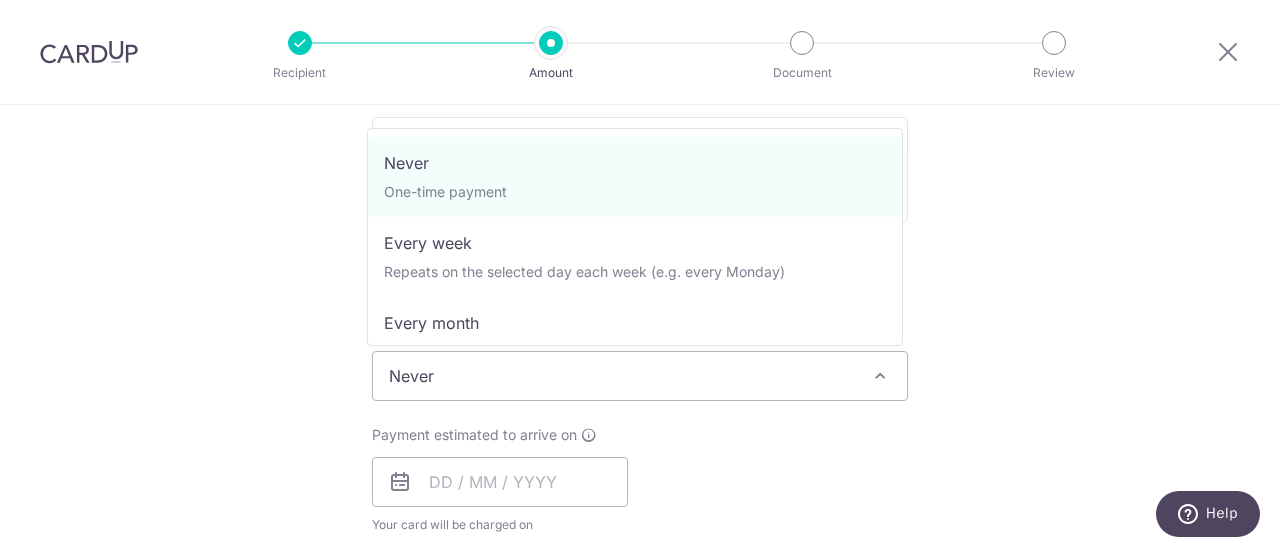 click on "Never" at bounding box center (640, 376) 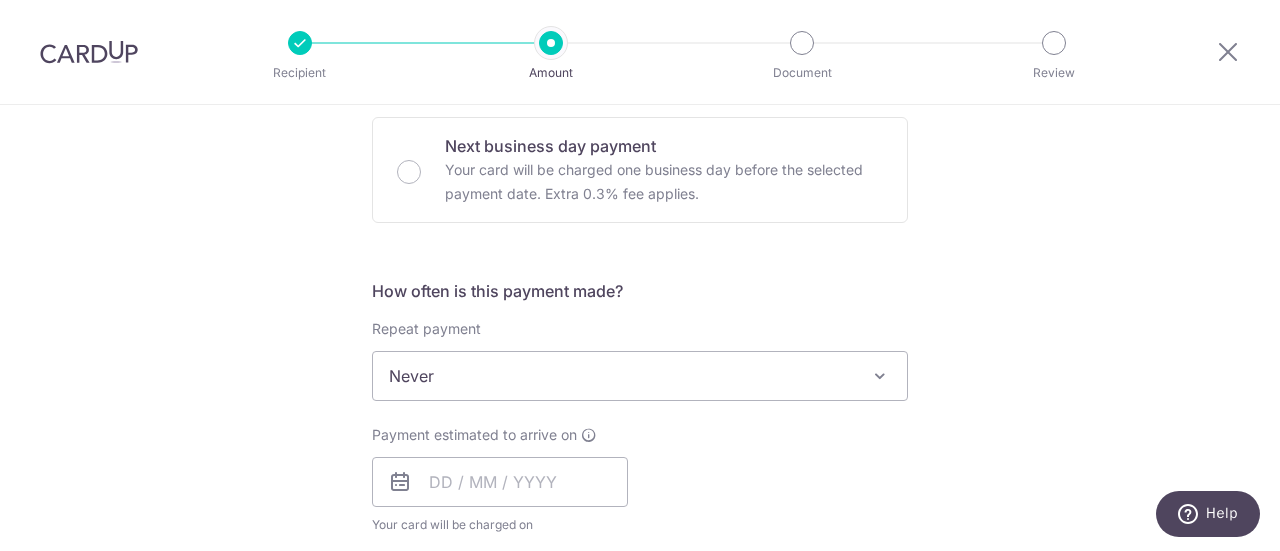 click on "Never" at bounding box center [640, 376] 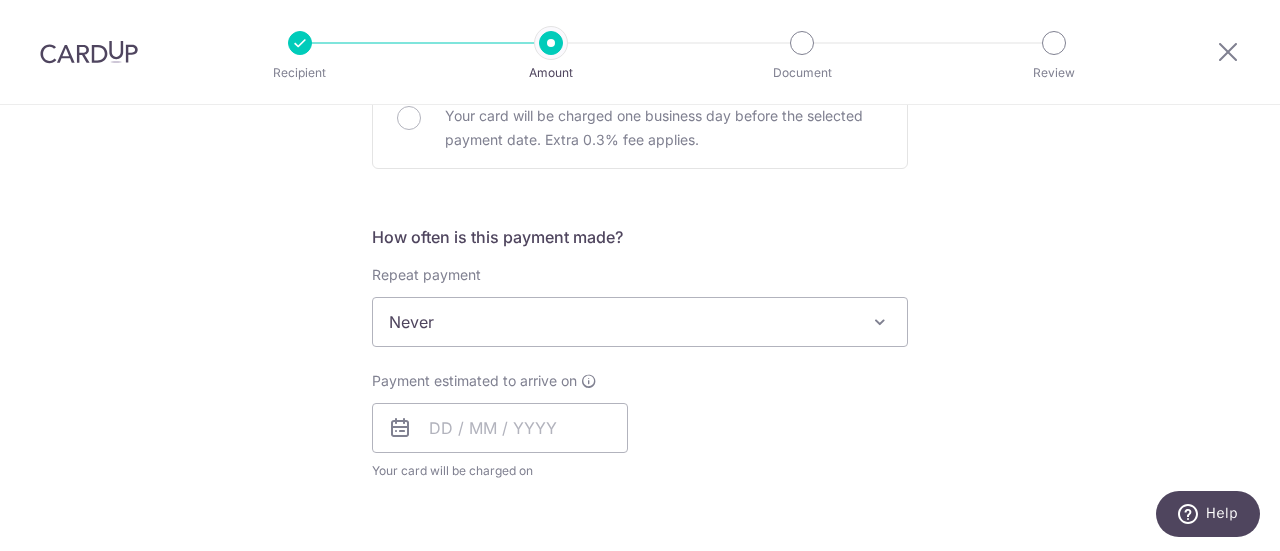 scroll, scrollTop: 700, scrollLeft: 0, axis: vertical 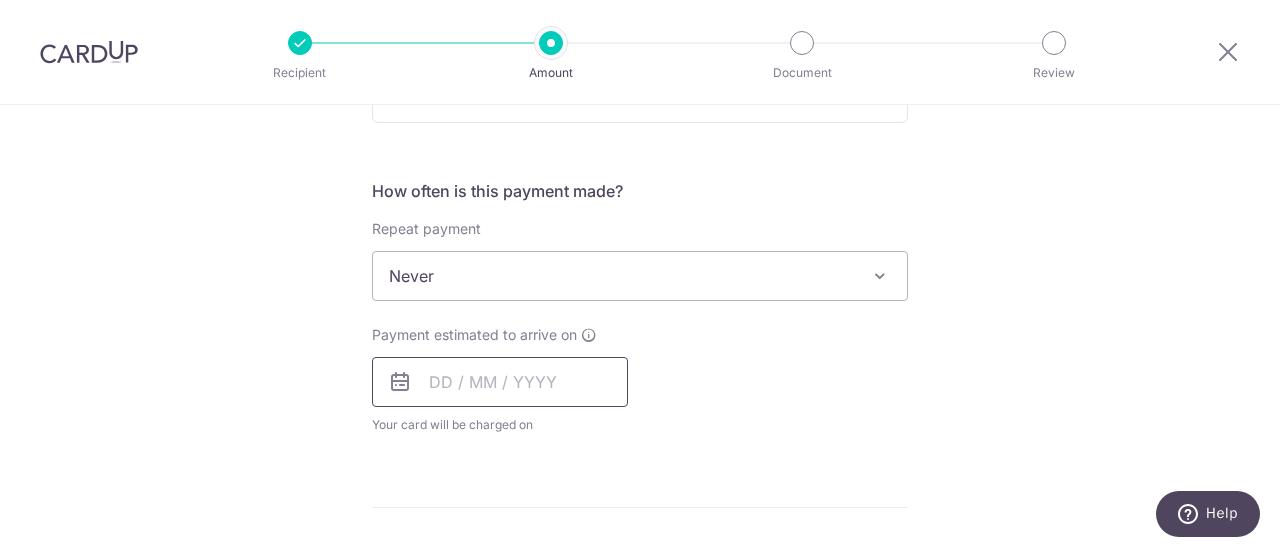 click at bounding box center (500, 382) 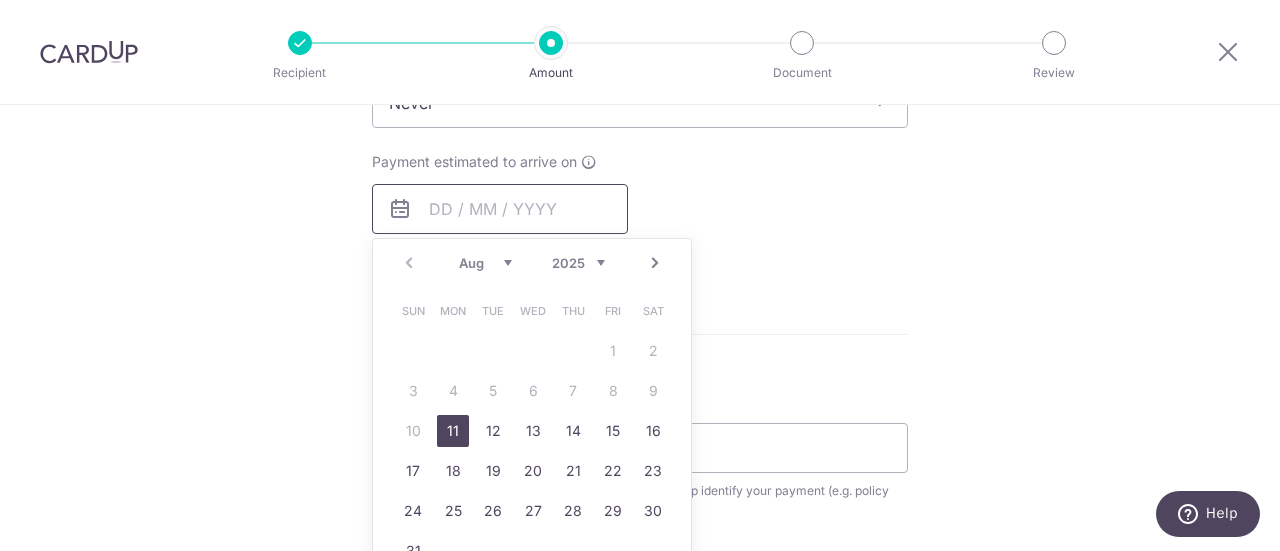 scroll, scrollTop: 900, scrollLeft: 0, axis: vertical 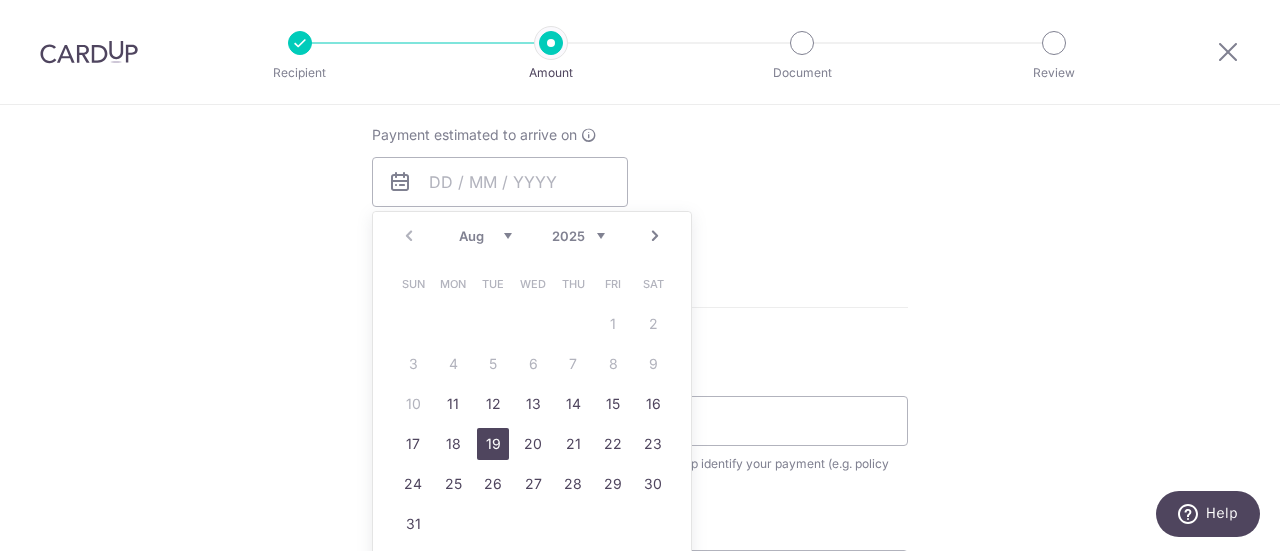 click on "19" at bounding box center (493, 444) 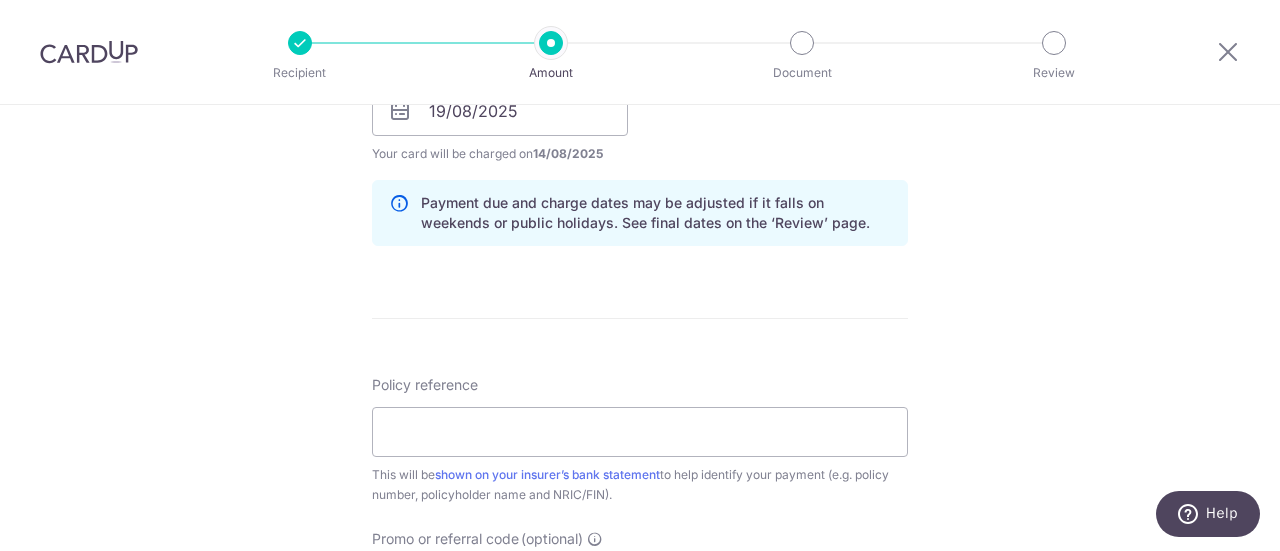 scroll, scrollTop: 1000, scrollLeft: 0, axis: vertical 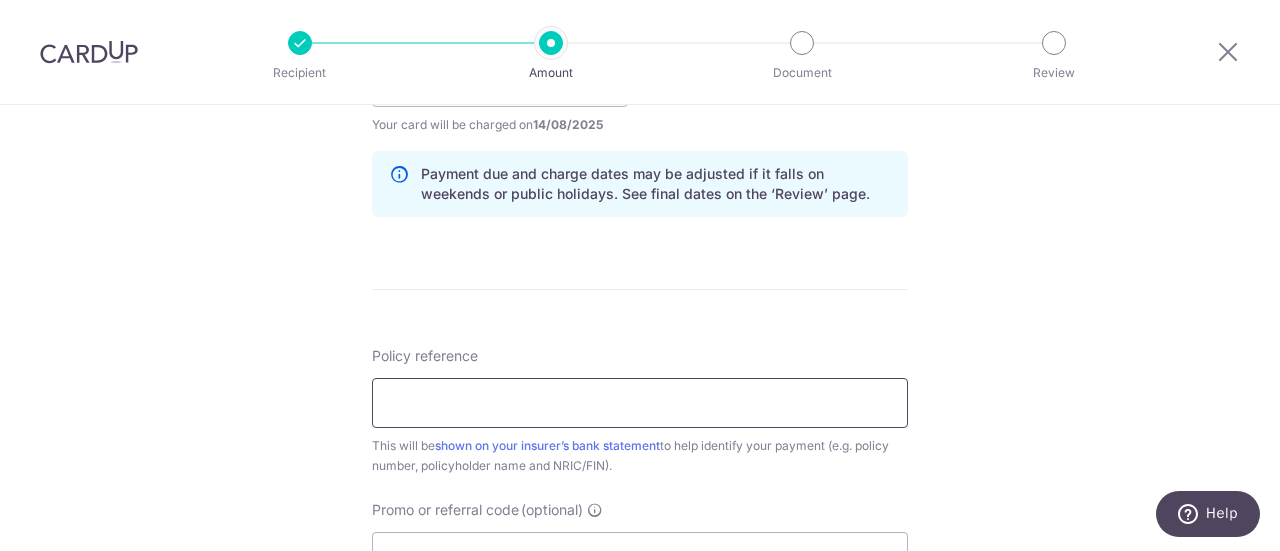 click on "Policy reference" at bounding box center [640, 403] 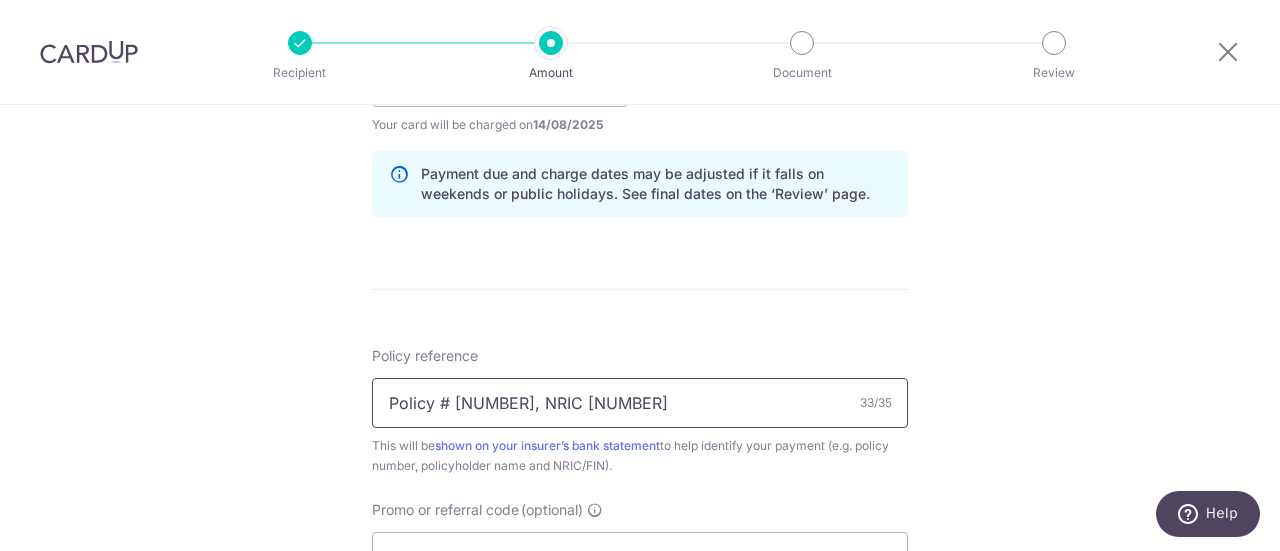 click on "Policy # 48978013, NRIC S2220130A" at bounding box center (640, 403) 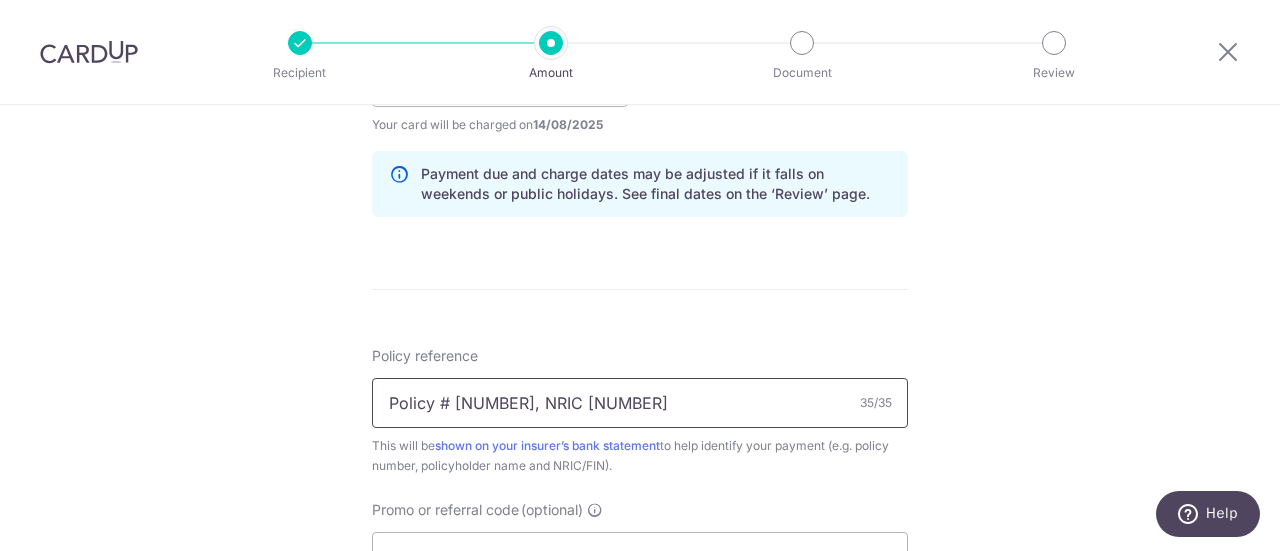 click on "Policy # 0236918664, NRIC S2220130A" at bounding box center (640, 403) 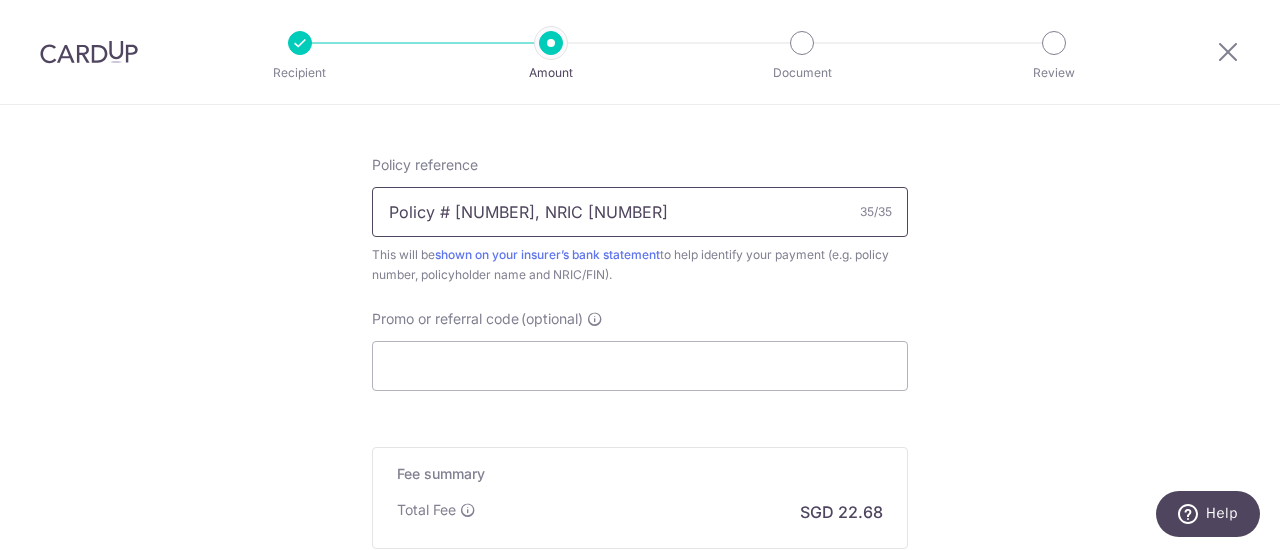 scroll, scrollTop: 1200, scrollLeft: 0, axis: vertical 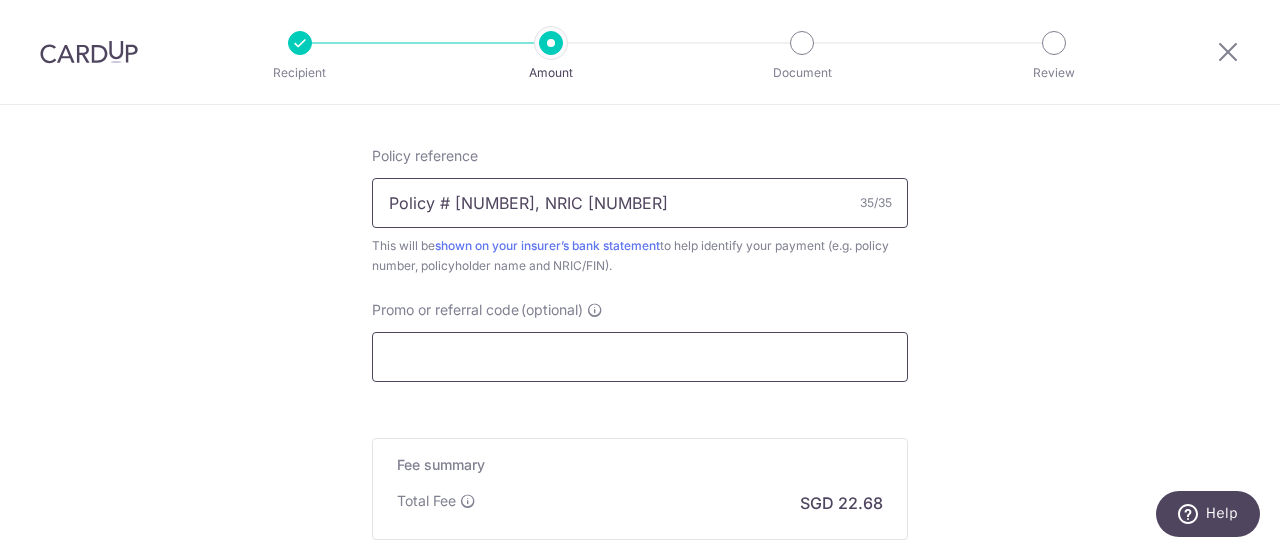 type on "Policy # 0236918664, NRIC S8439456D" 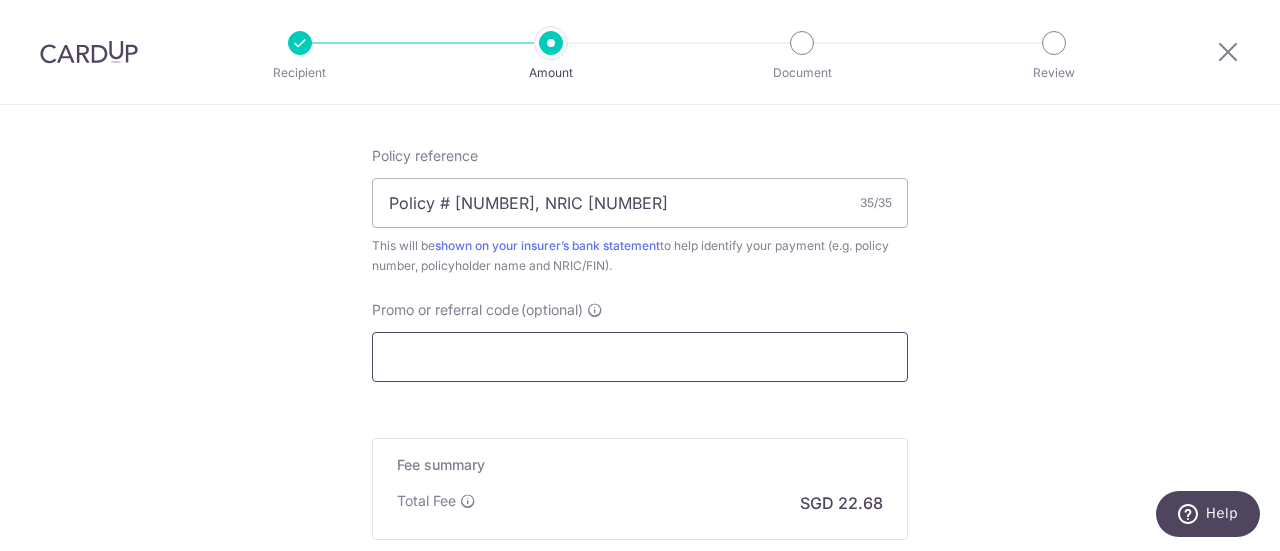 click on "Promo or referral code
(optional)" at bounding box center [640, 357] 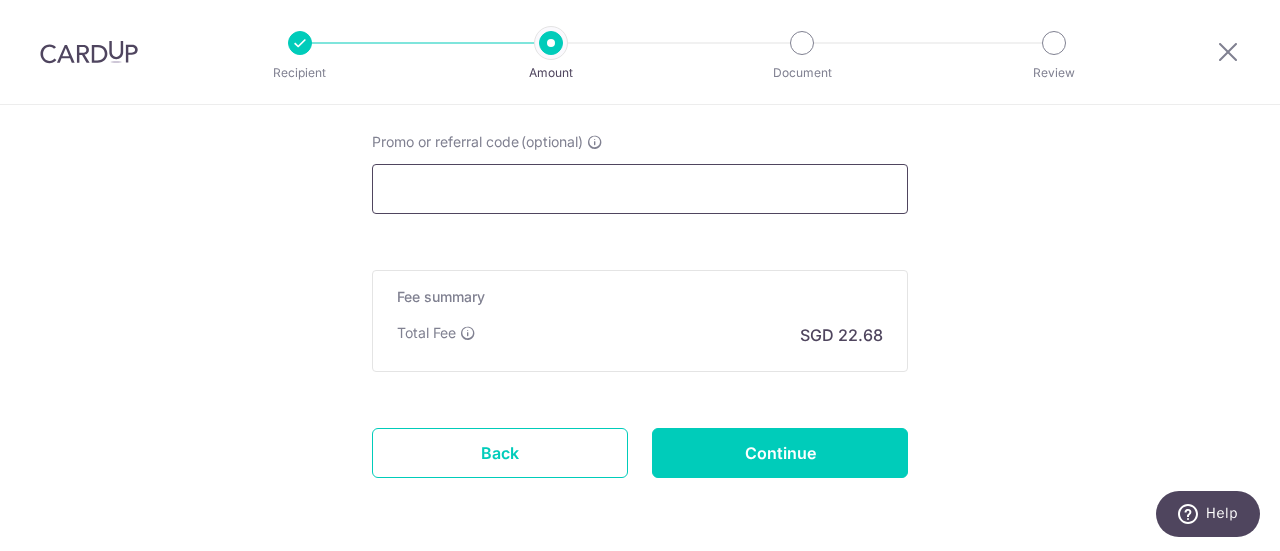 scroll, scrollTop: 1400, scrollLeft: 0, axis: vertical 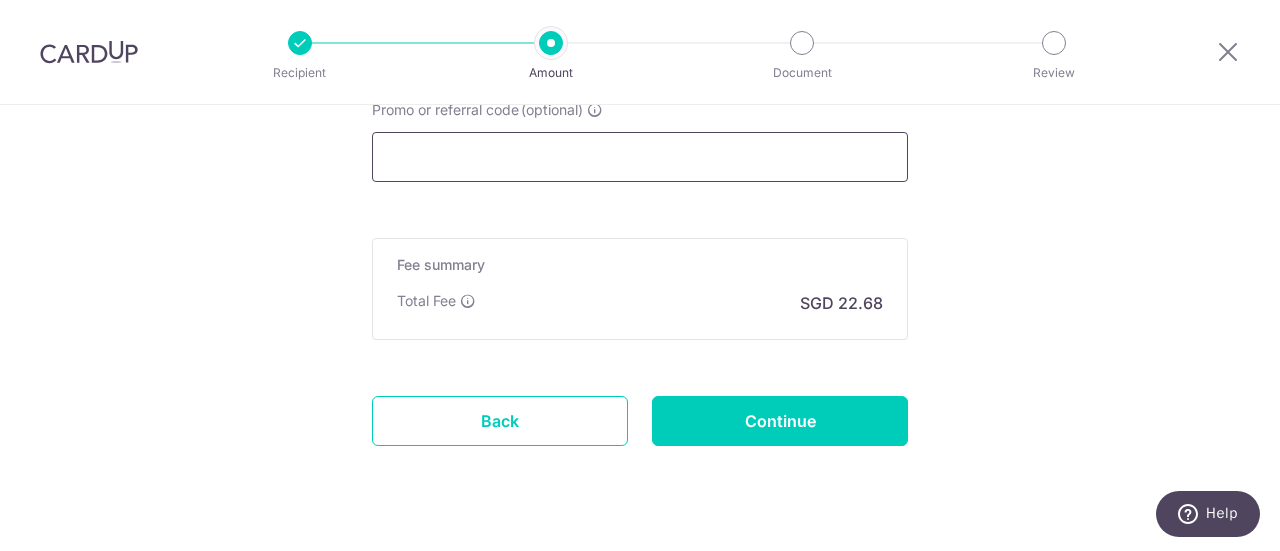 click on "Promo or referral code
(optional)" at bounding box center [640, 157] 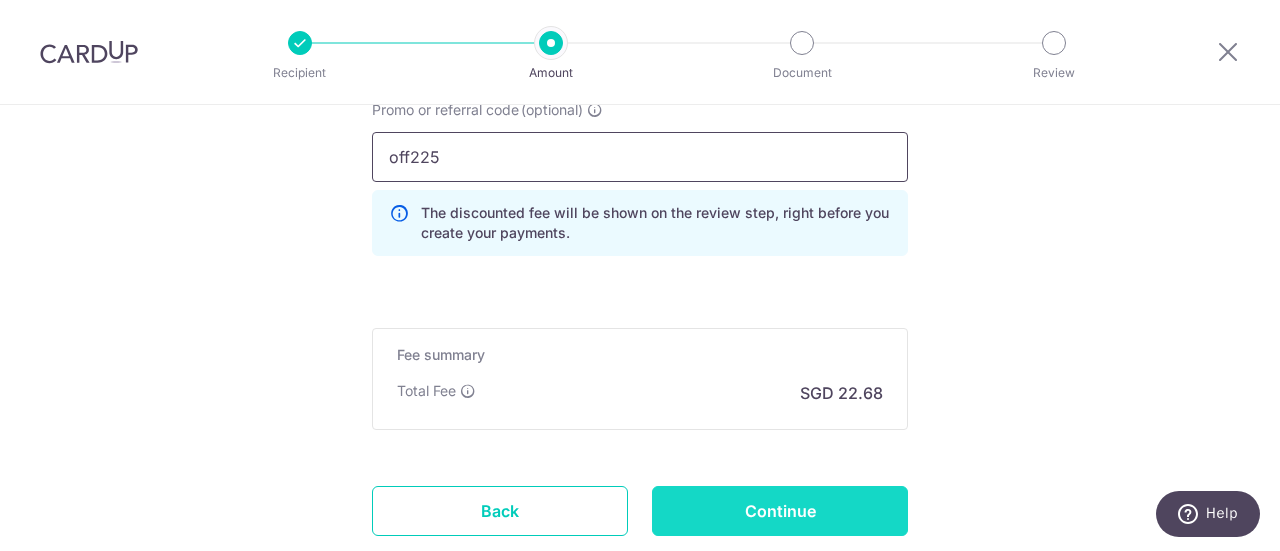 type on "off225" 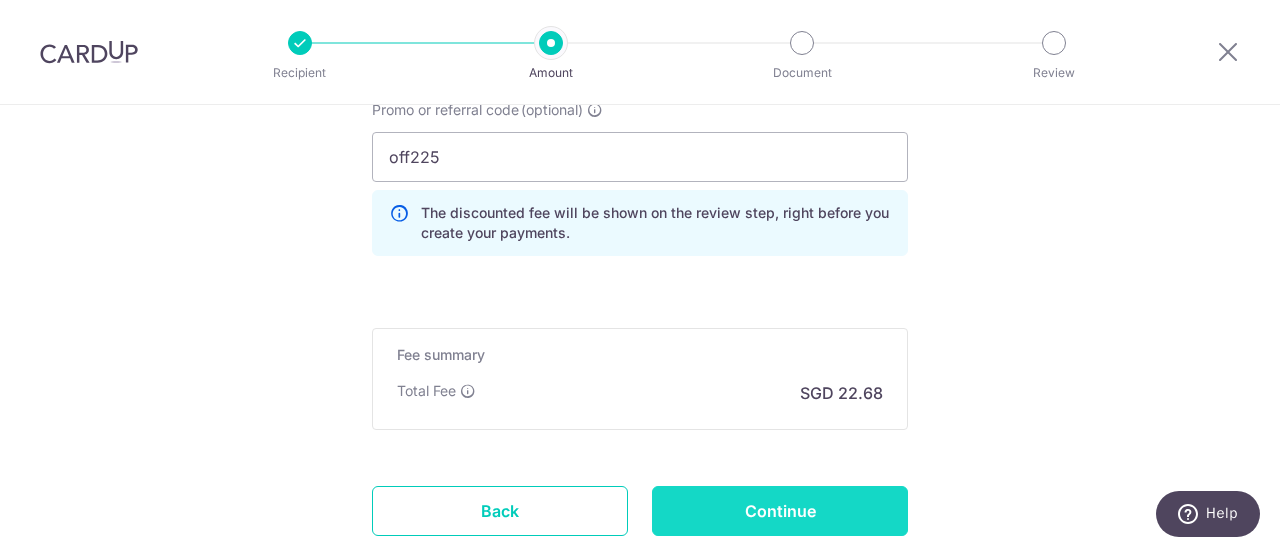 click on "Continue" at bounding box center (780, 511) 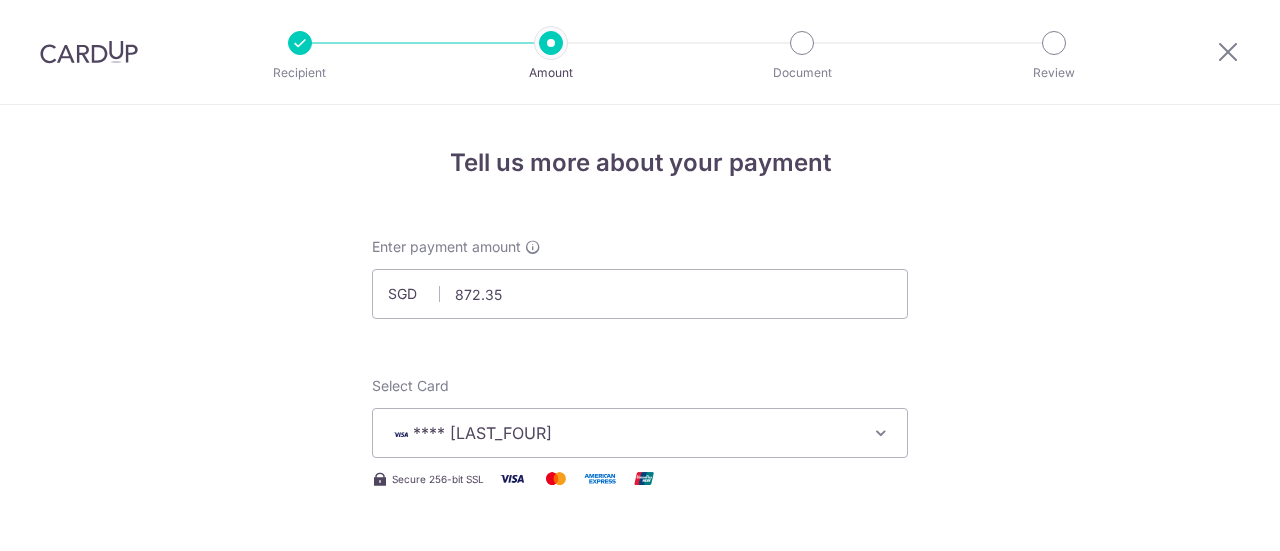 scroll, scrollTop: 0, scrollLeft: 0, axis: both 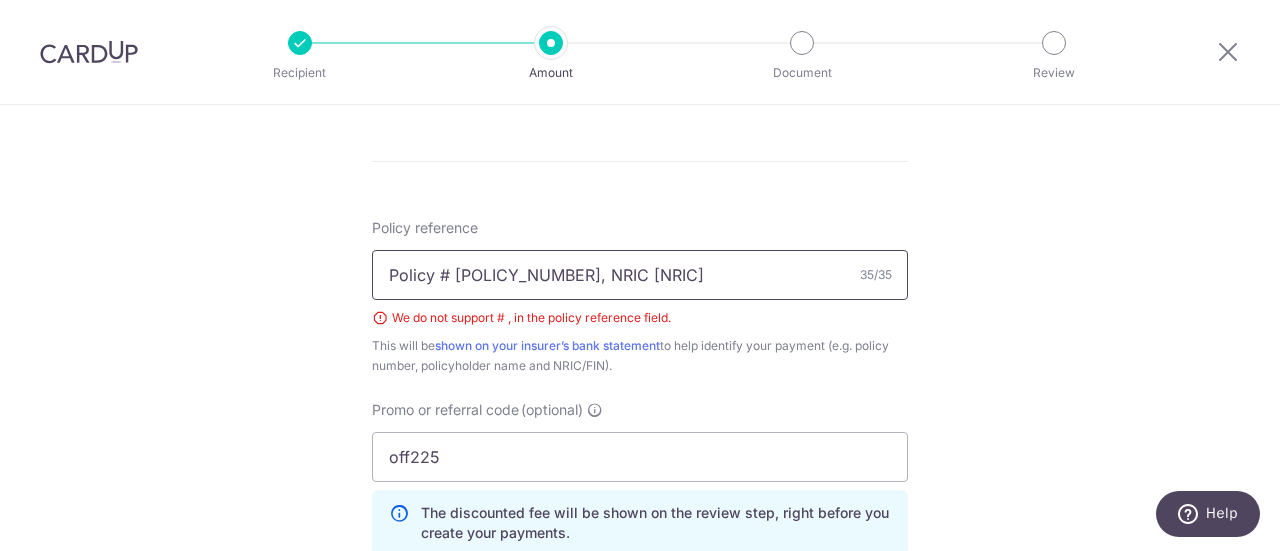 click on "Policy # [NUMBER], NRIC [NUMBER]" at bounding box center [640, 275] 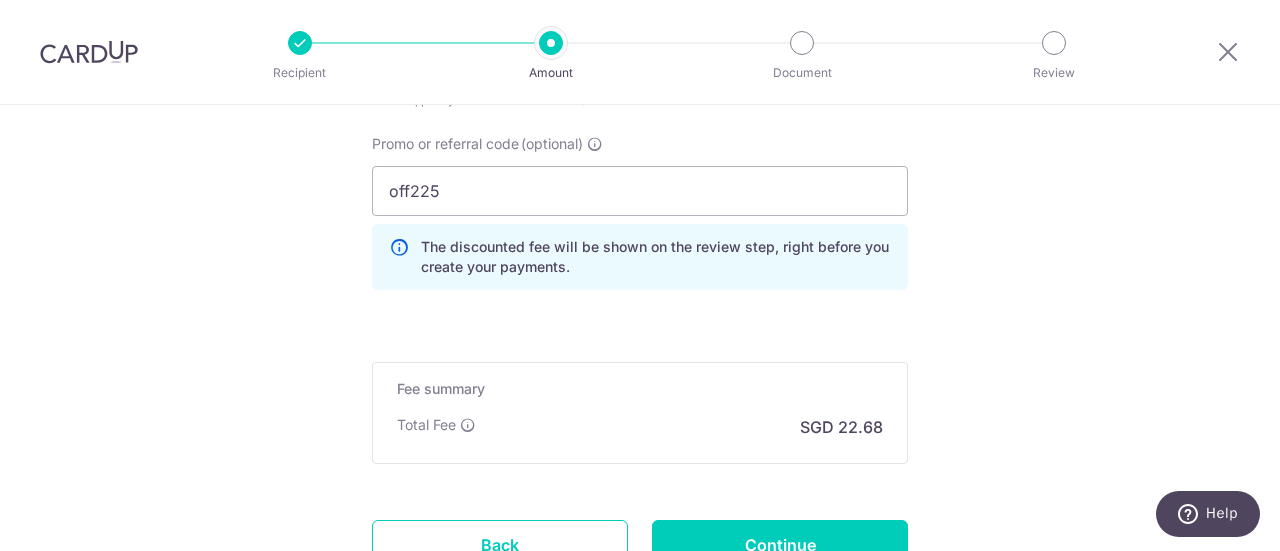 scroll, scrollTop: 1557, scrollLeft: 0, axis: vertical 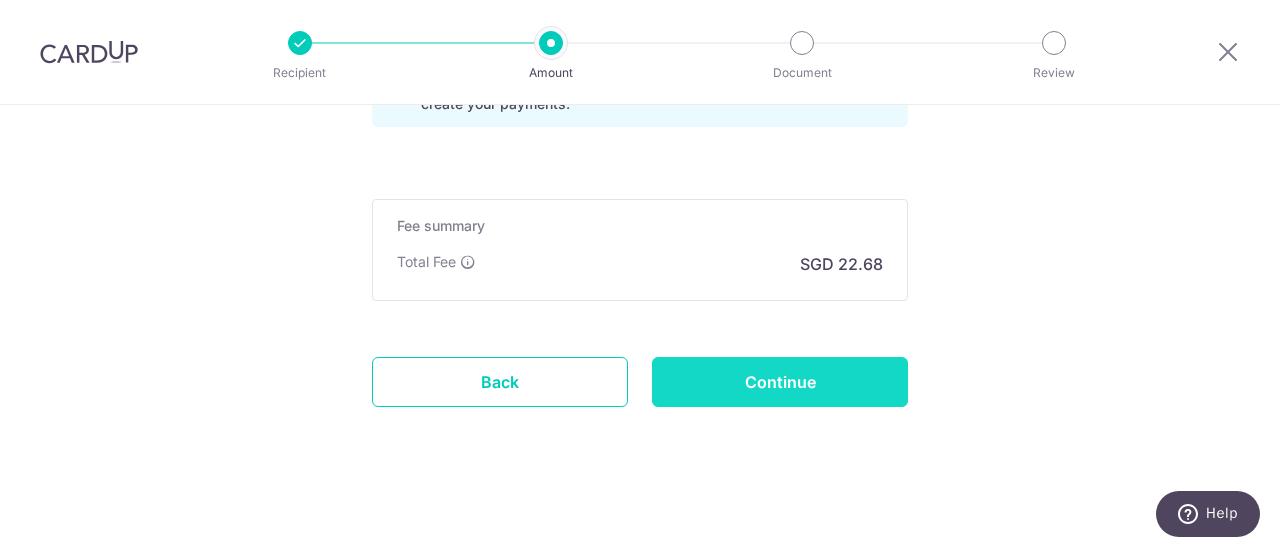 type on "Policy 0236918664, NRIC S8439456D" 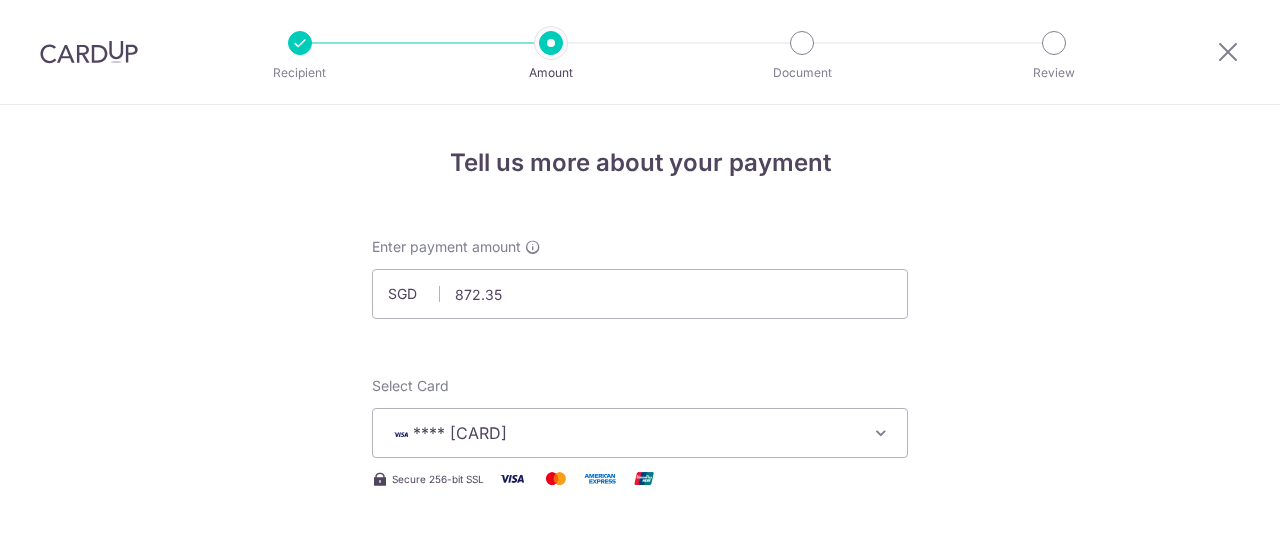 scroll, scrollTop: 0, scrollLeft: 0, axis: both 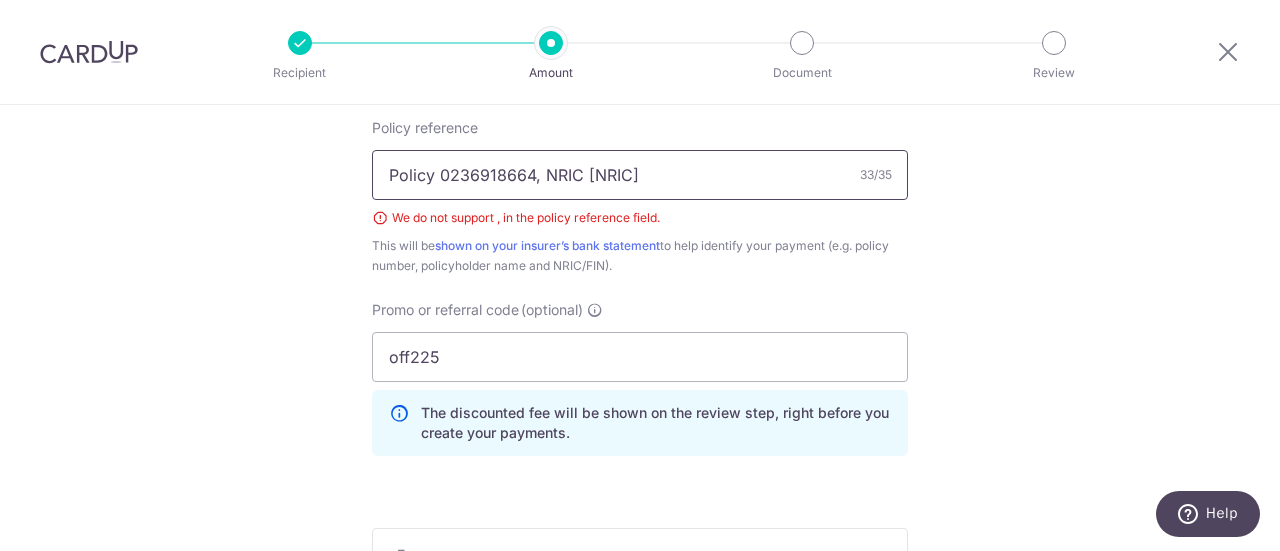 drag, startPoint x: 533, startPoint y: 176, endPoint x: 547, endPoint y: 180, distance: 14.56022 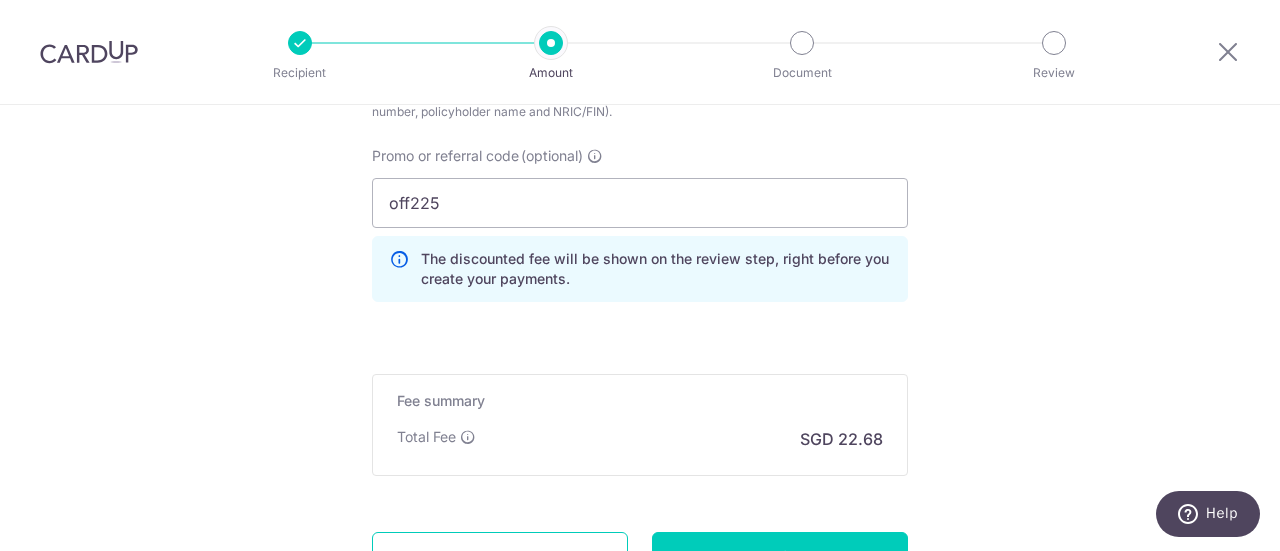 scroll, scrollTop: 1557, scrollLeft: 0, axis: vertical 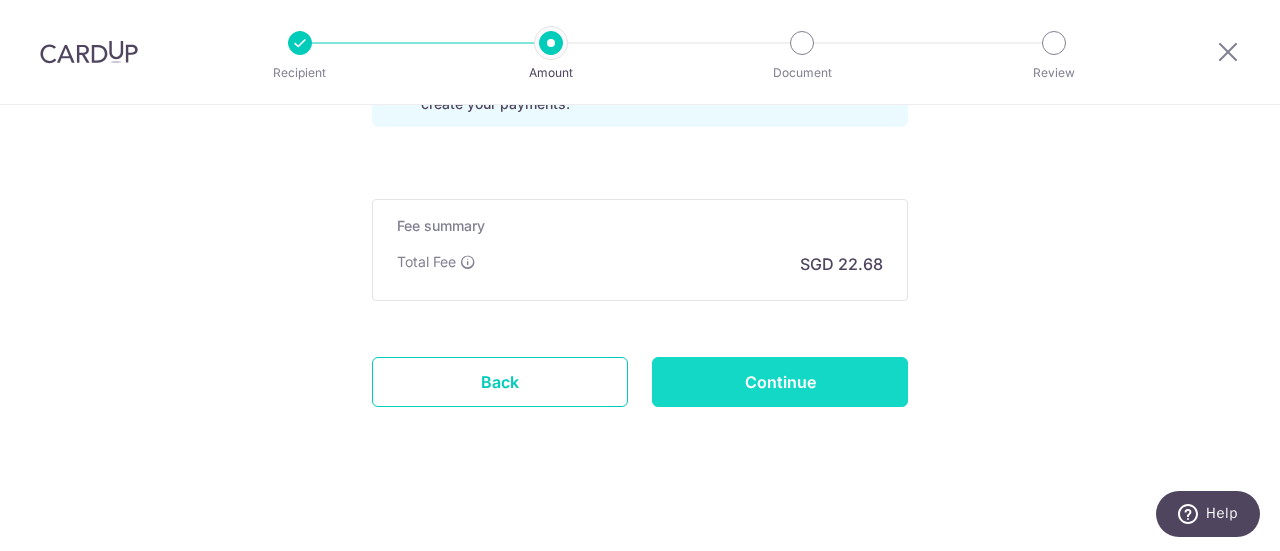 type on "Policy 0236918664 NRIC S8439456D" 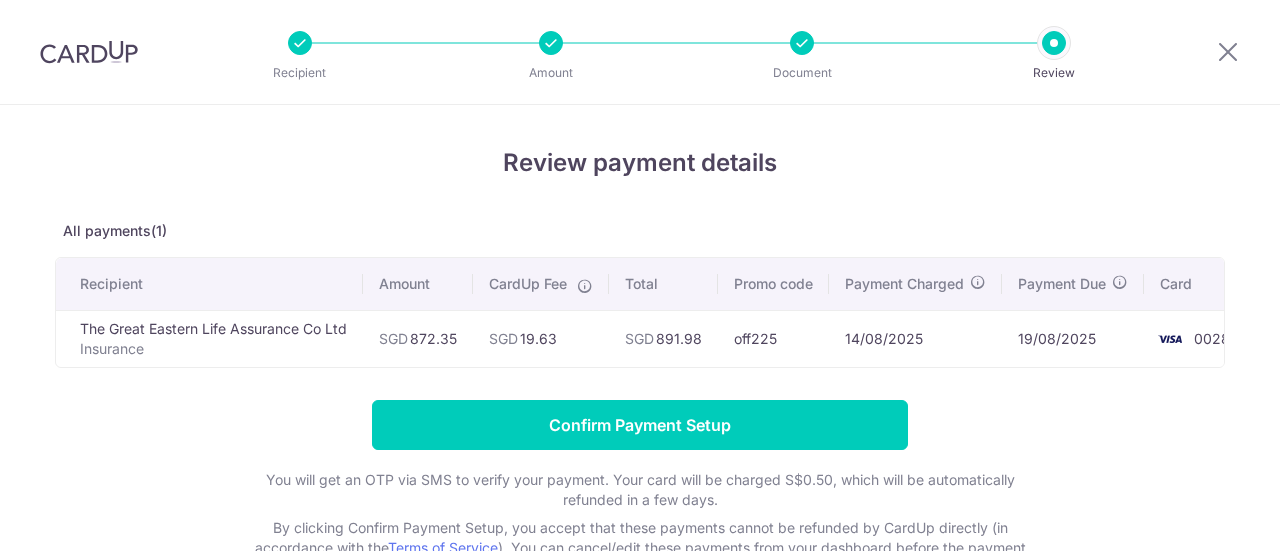 scroll, scrollTop: 0, scrollLeft: 0, axis: both 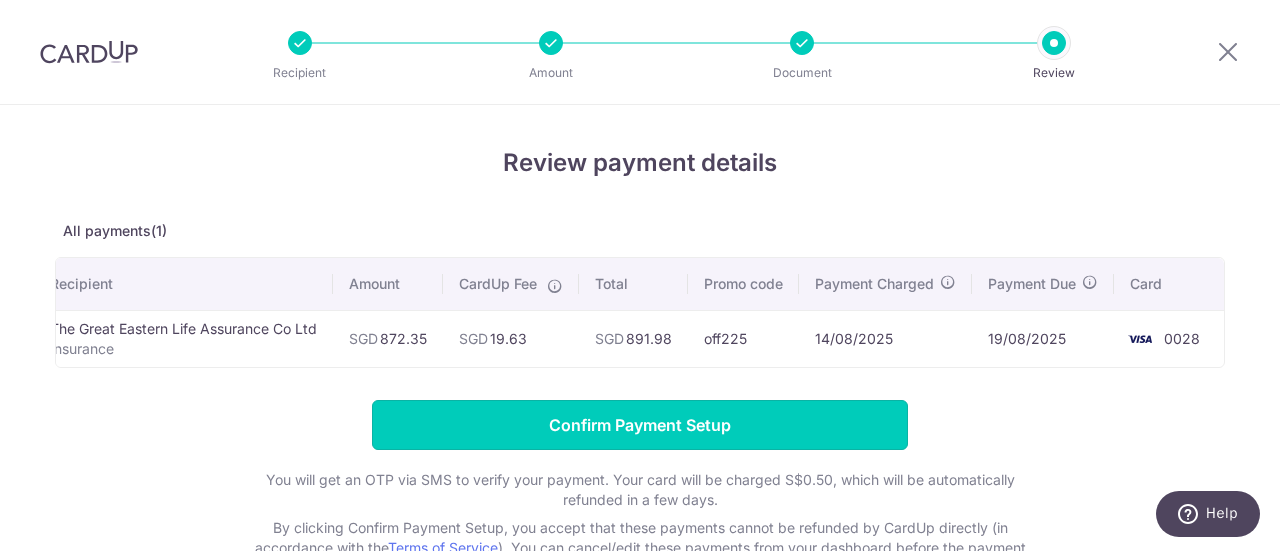 click on "Confirm Payment Setup" at bounding box center (640, 425) 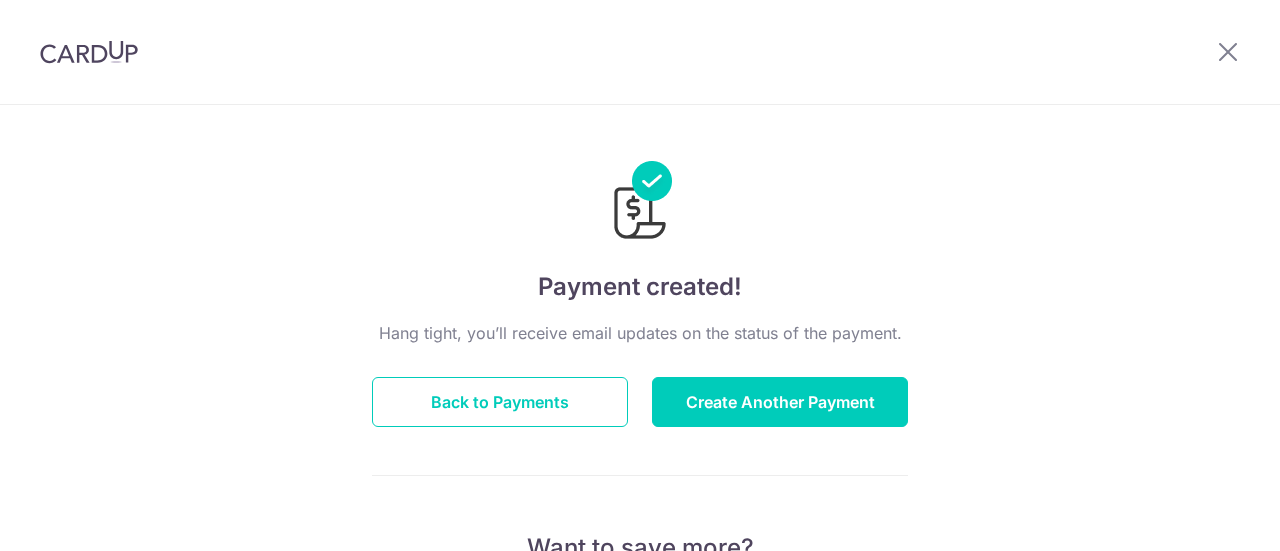 scroll, scrollTop: 0, scrollLeft: 0, axis: both 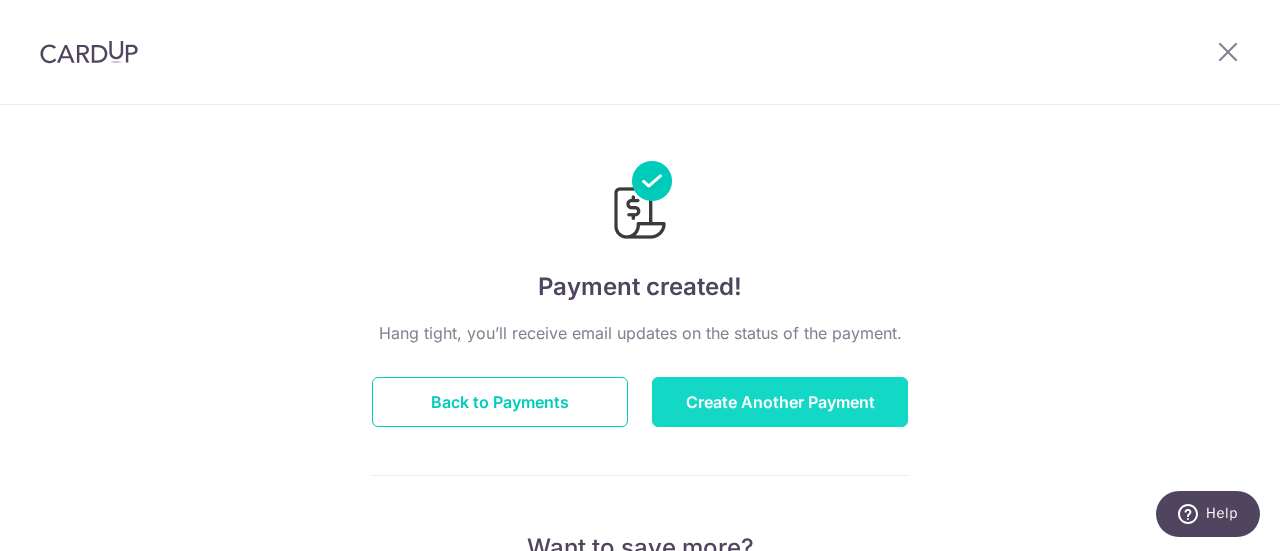 click on "Create Another Payment" at bounding box center [780, 402] 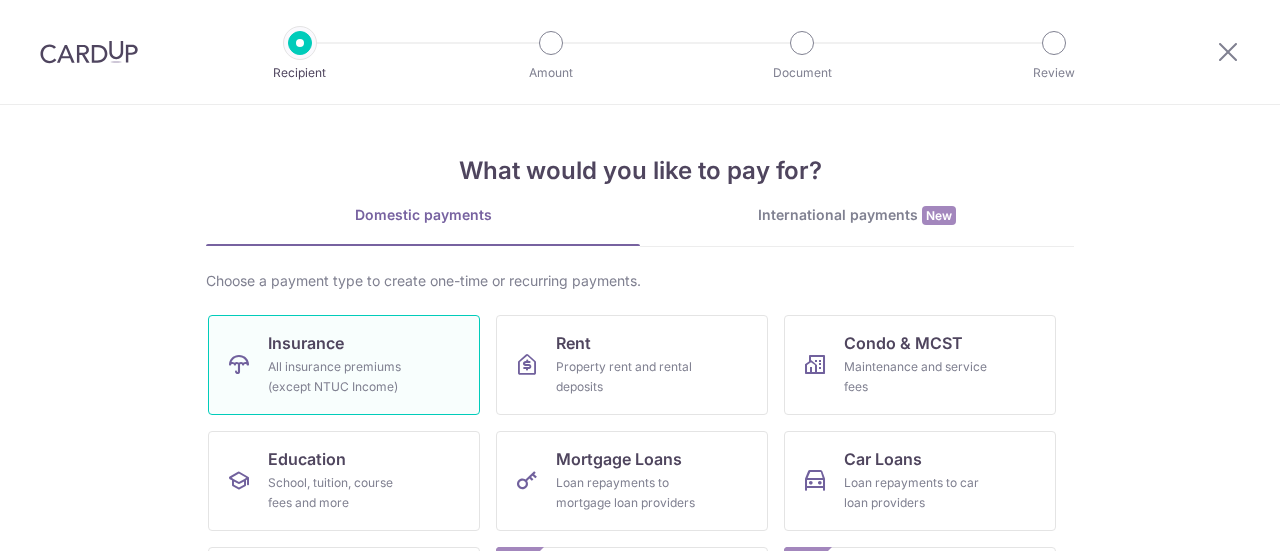 scroll, scrollTop: 0, scrollLeft: 0, axis: both 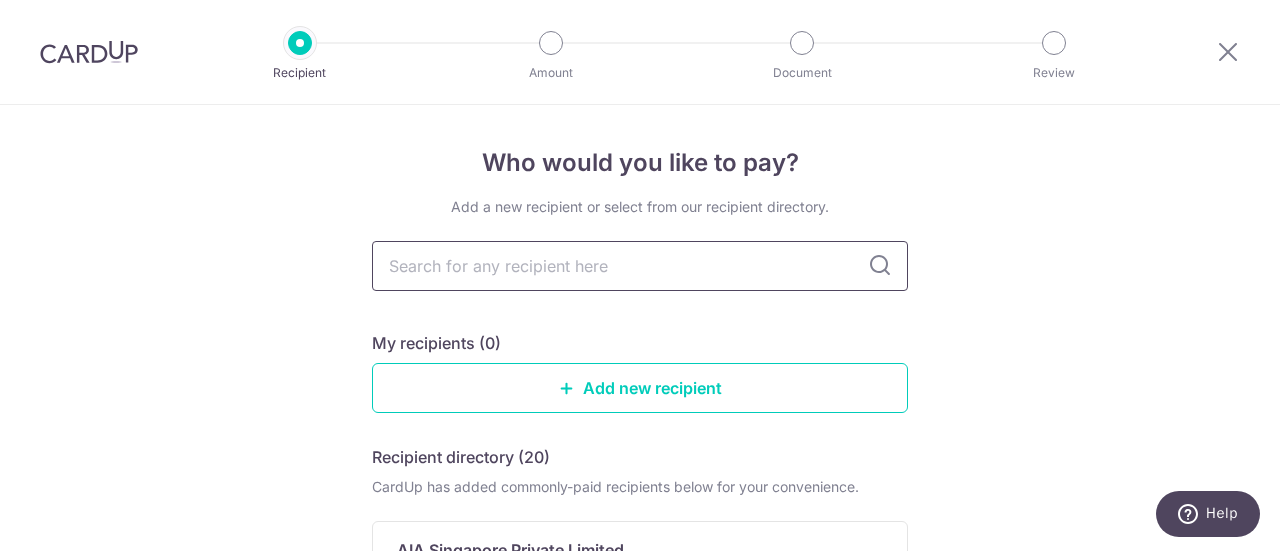click at bounding box center (640, 266) 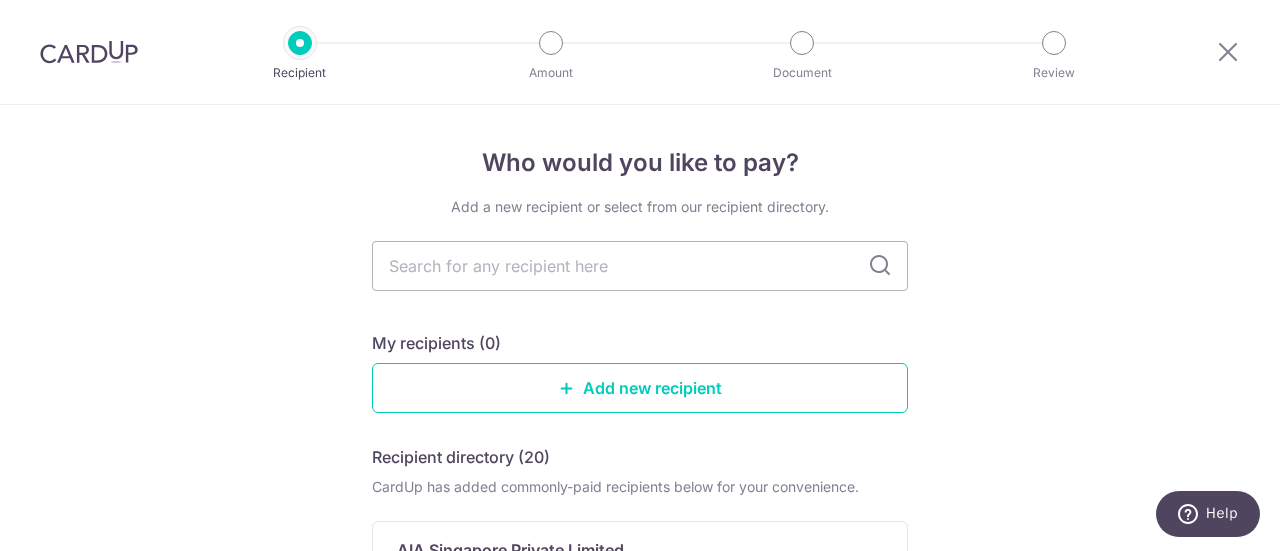 type on "great eastern" 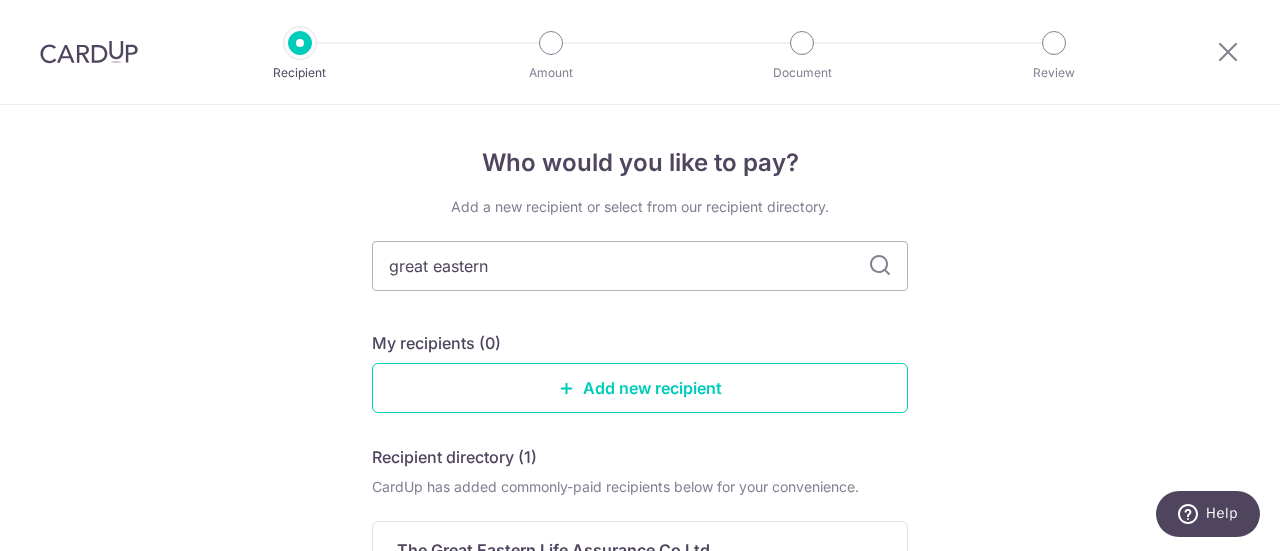 scroll, scrollTop: 300, scrollLeft: 0, axis: vertical 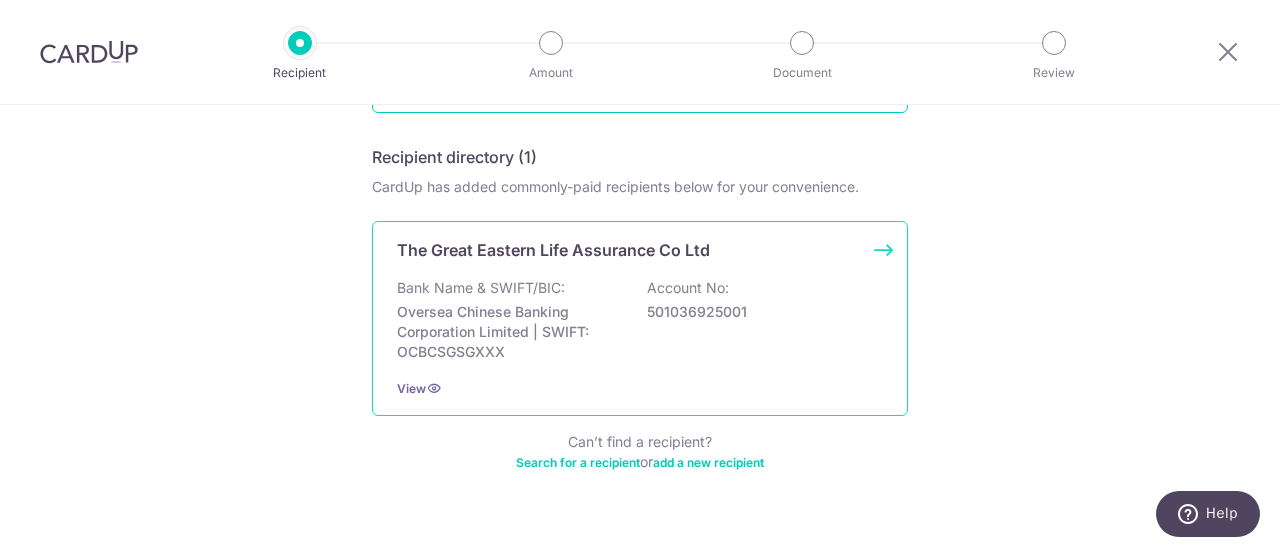 click on "Bank Name & SWIFT/BIC:
Oversea Chinese Banking Corporation Limited | SWIFT: OCBCSGSGXXX
Account No:
501036925001" at bounding box center [640, 320] 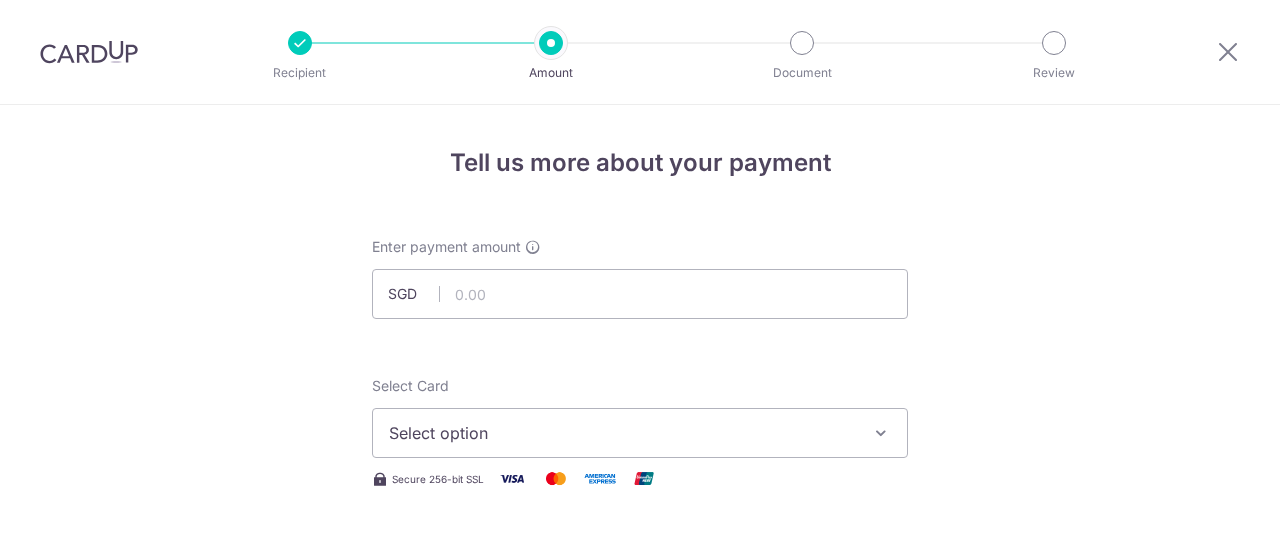 scroll, scrollTop: 0, scrollLeft: 0, axis: both 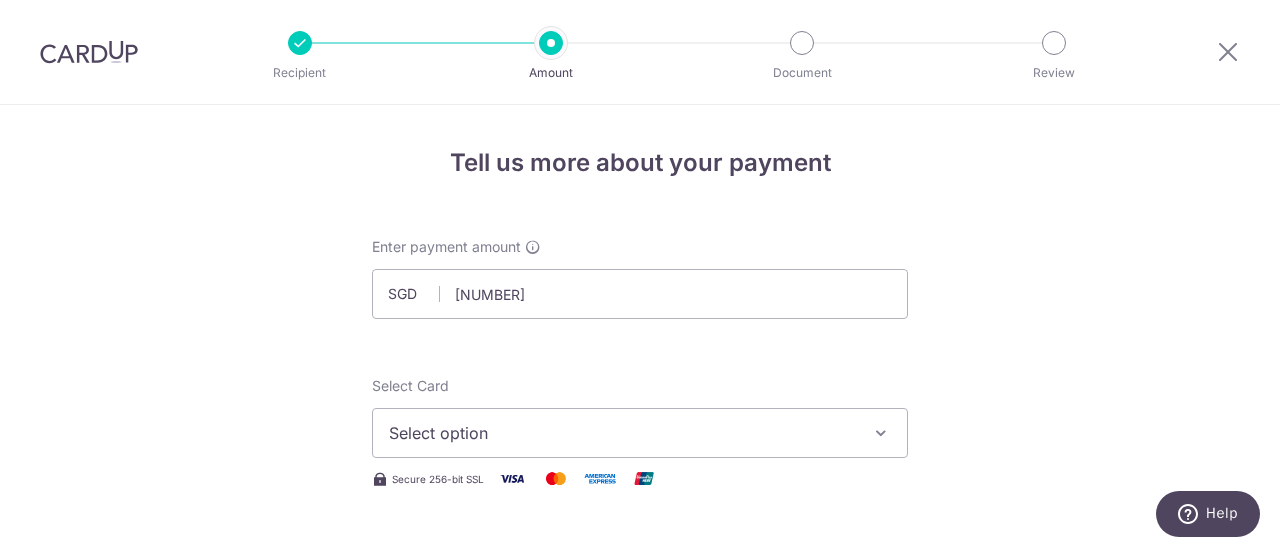 type on "[NUMBER]" 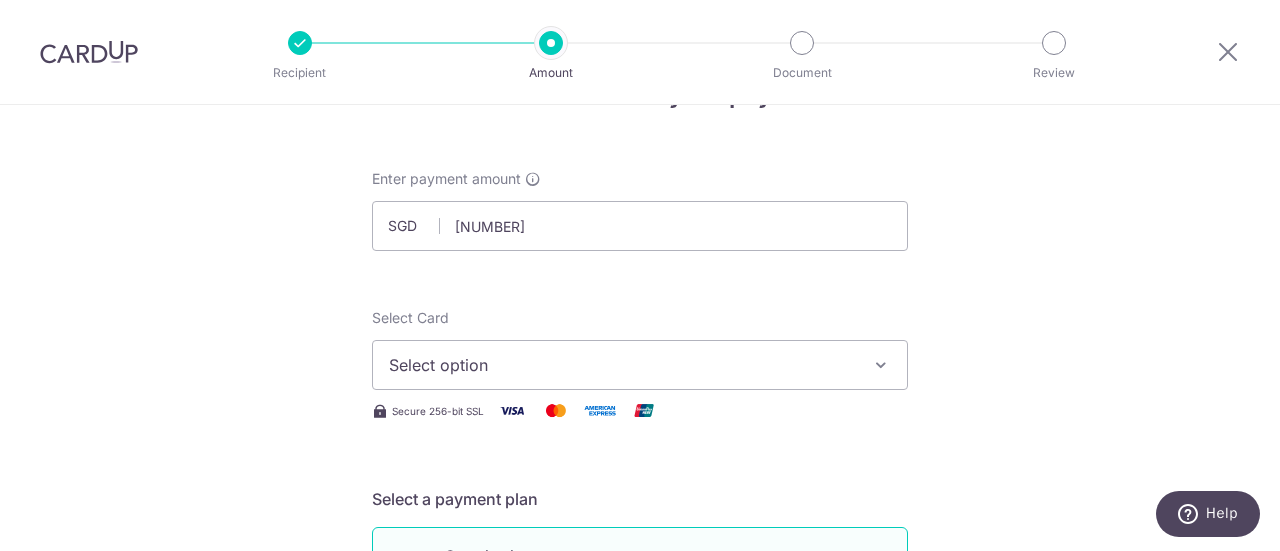 scroll, scrollTop: 100, scrollLeft: 0, axis: vertical 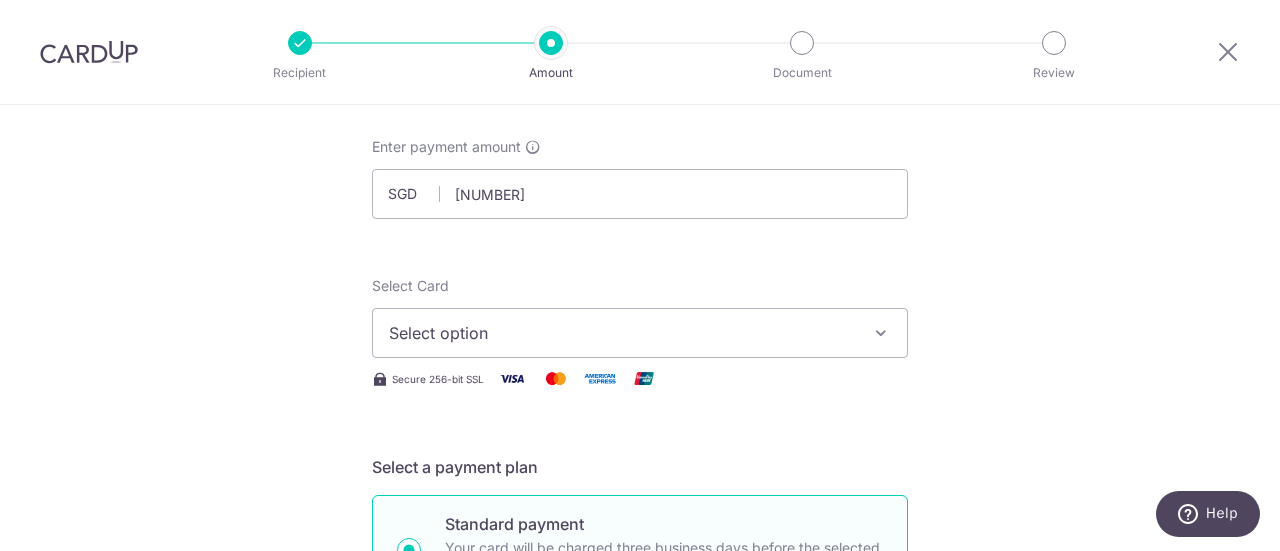 click on "Select option" at bounding box center (622, 333) 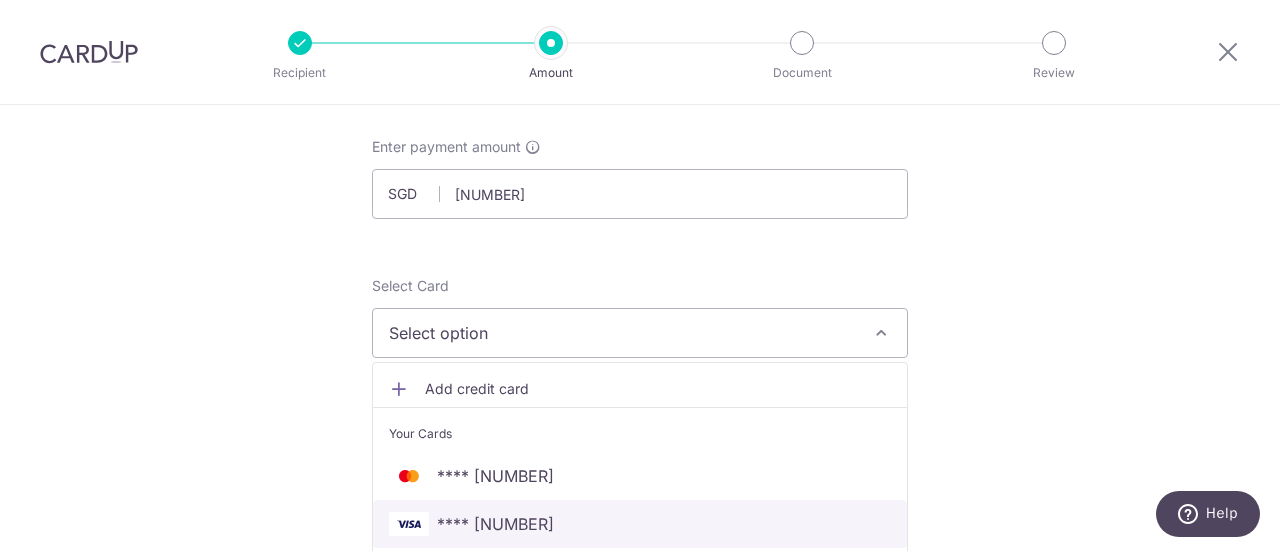 click on "**** [NUMBER]" at bounding box center [640, 524] 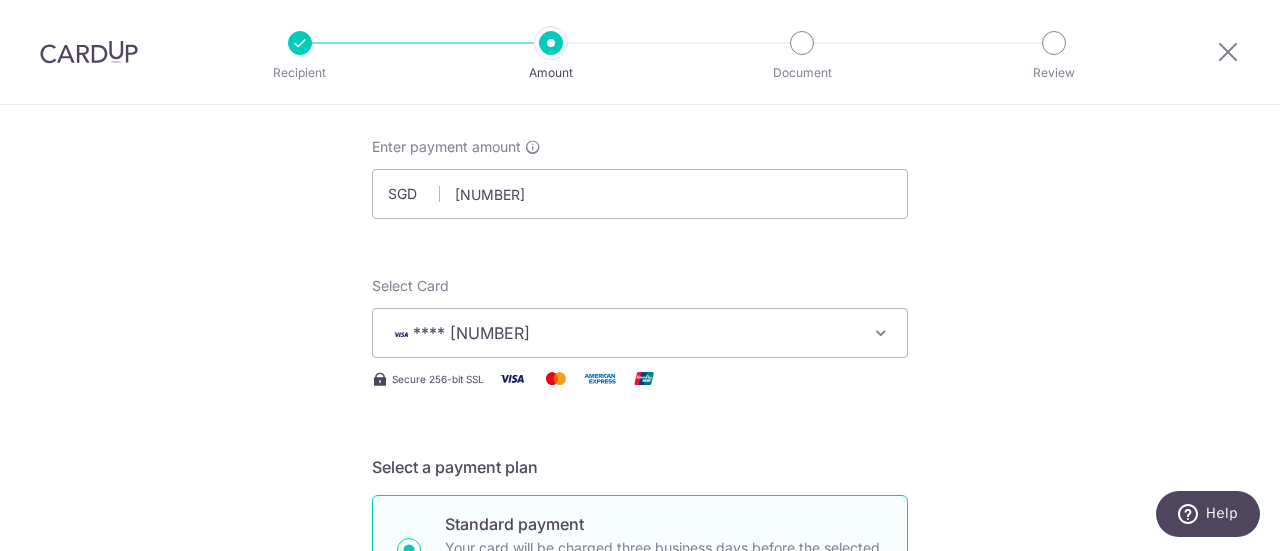 click on "Tell us more about your payment
Enter payment amount
SGD
[AMOUNT]
[AMOUNT]
Select Card
**** [NUMBER]
Add credit card
Your Cards
**** [NUMBER]
**** [NUMBER]
Secure 256-bit SSL
Text
New card details
Card
Secure 256-bit SSL" at bounding box center (640, 909) 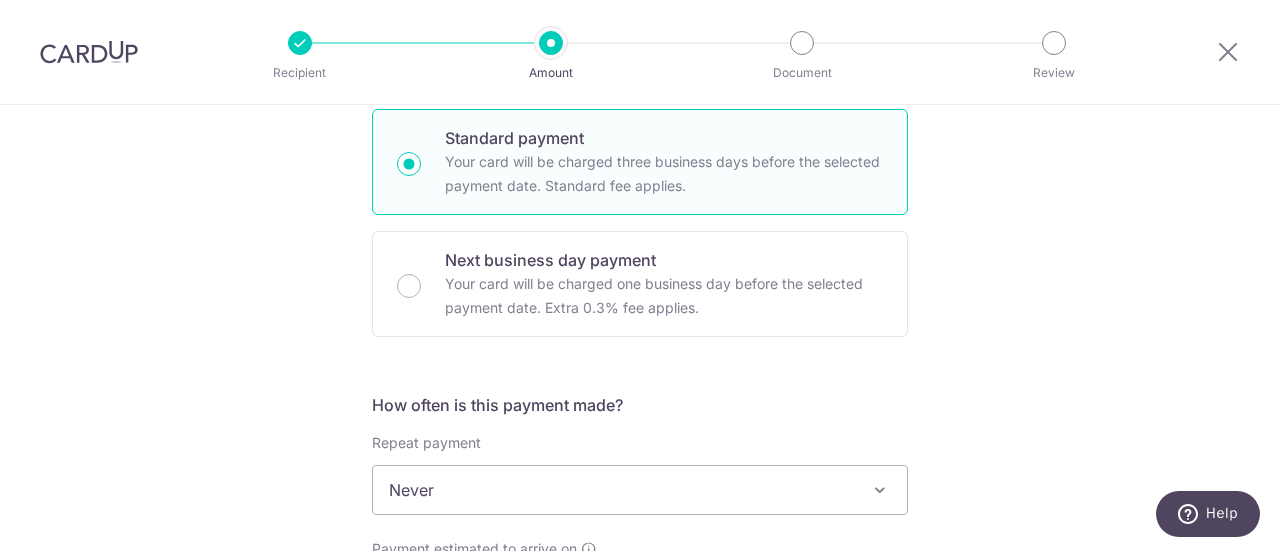 scroll, scrollTop: 500, scrollLeft: 0, axis: vertical 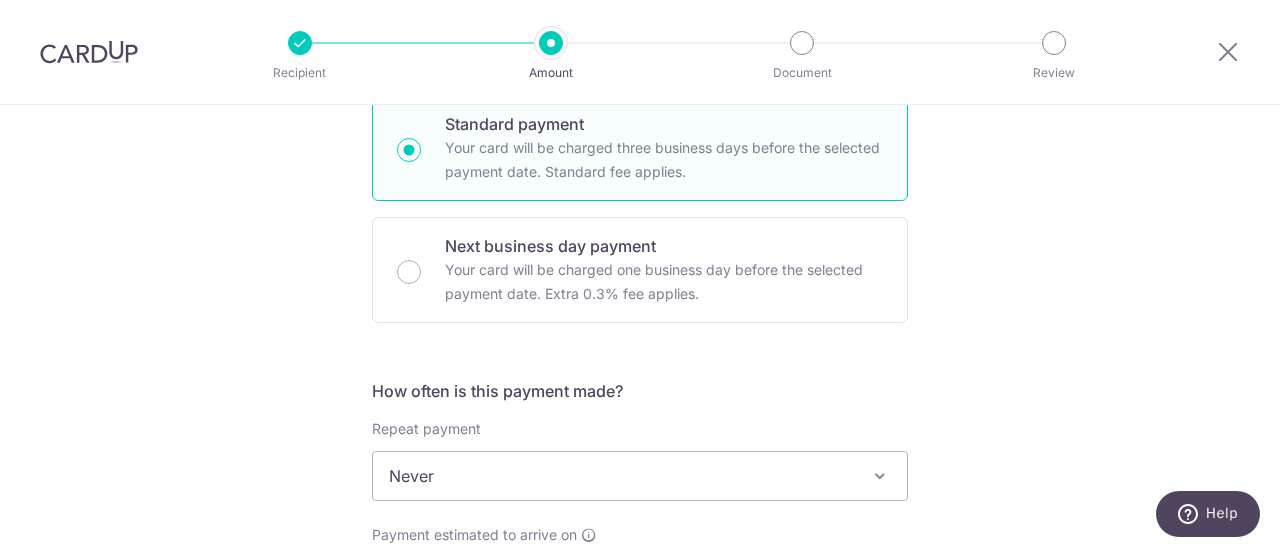 click on "Never" at bounding box center (640, 476) 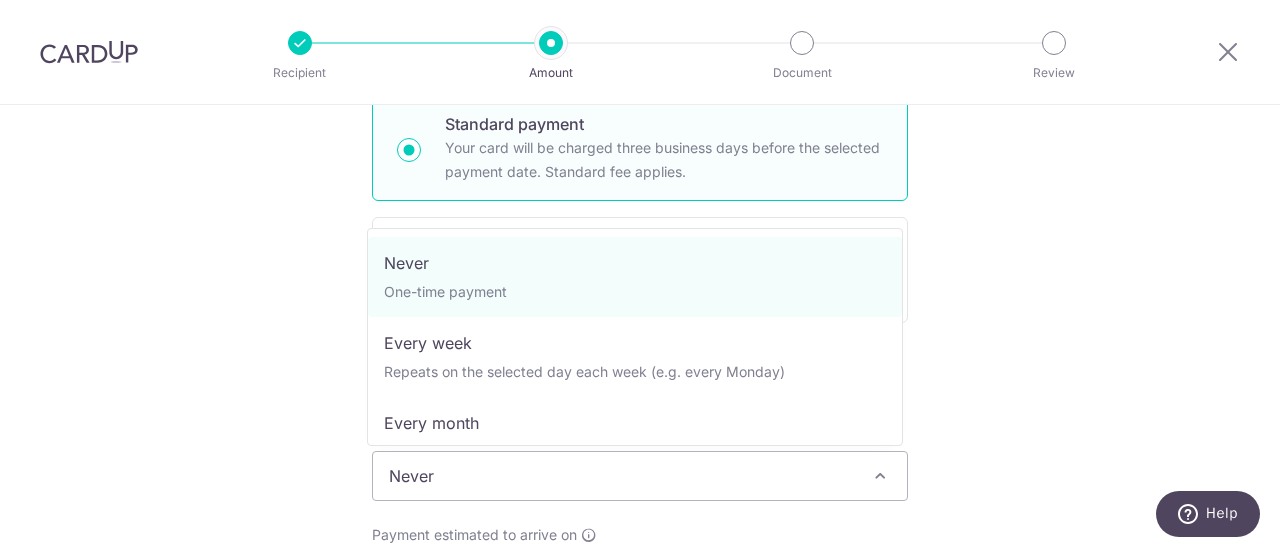 click on "Never" at bounding box center [640, 476] 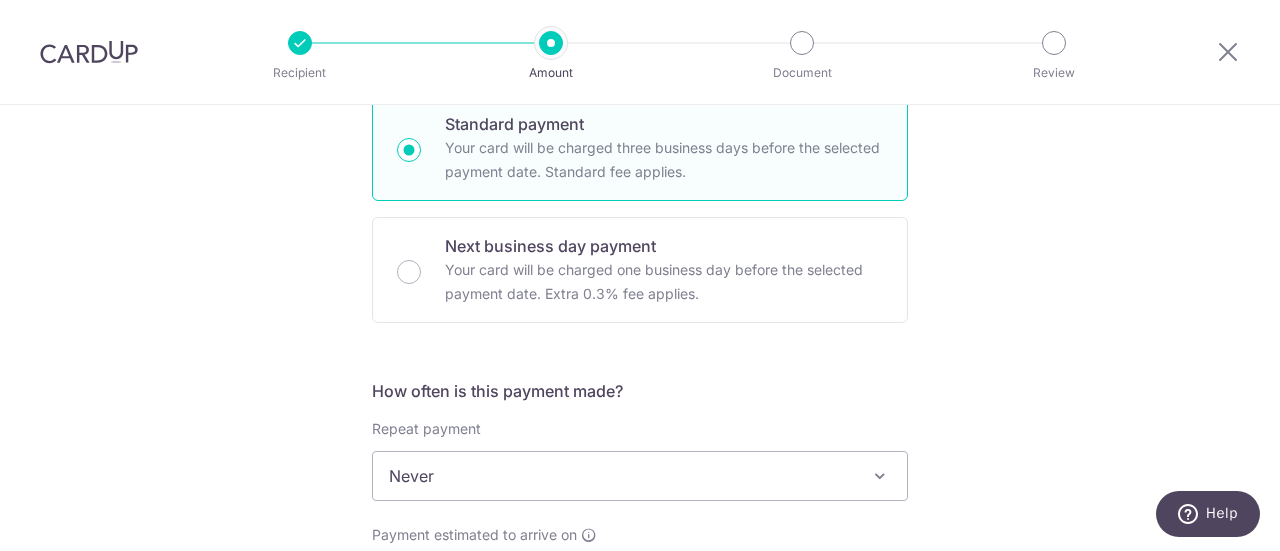 click on "Tell us more about your payment
Enter payment amount
SGD
[AMOUNT]
[AMOUNT]
Select Card
**** [NUMBER]
Add credit card
Your Cards
**** [NUMBER]
**** [NUMBER]
Secure 256-bit SSL
Text
New card details
Card
Secure 256-bit SSL" at bounding box center [640, 509] 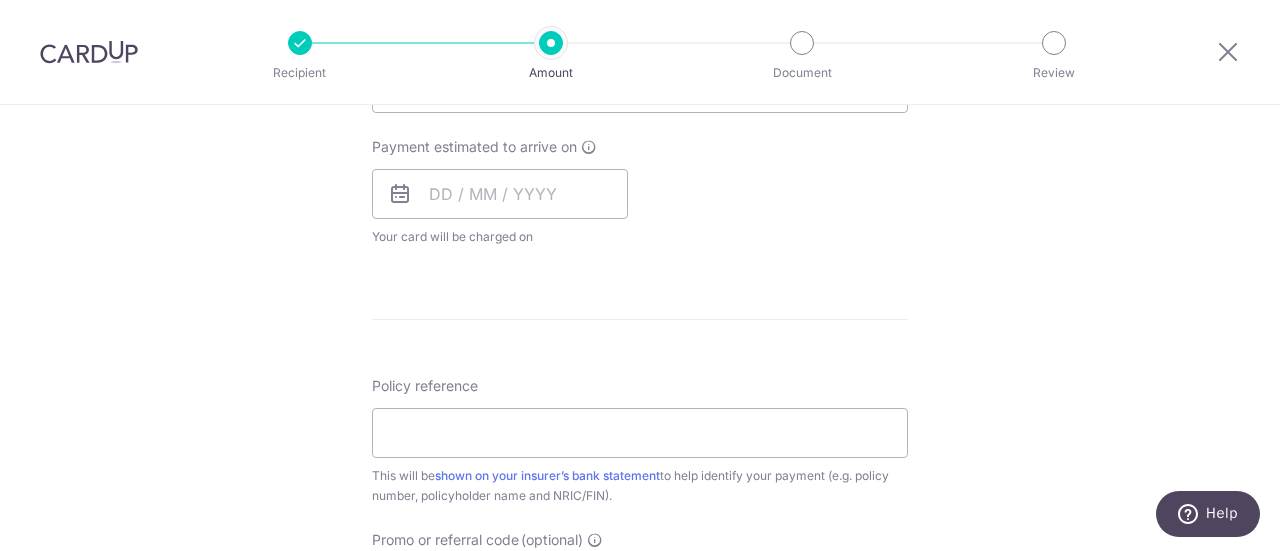 scroll, scrollTop: 900, scrollLeft: 0, axis: vertical 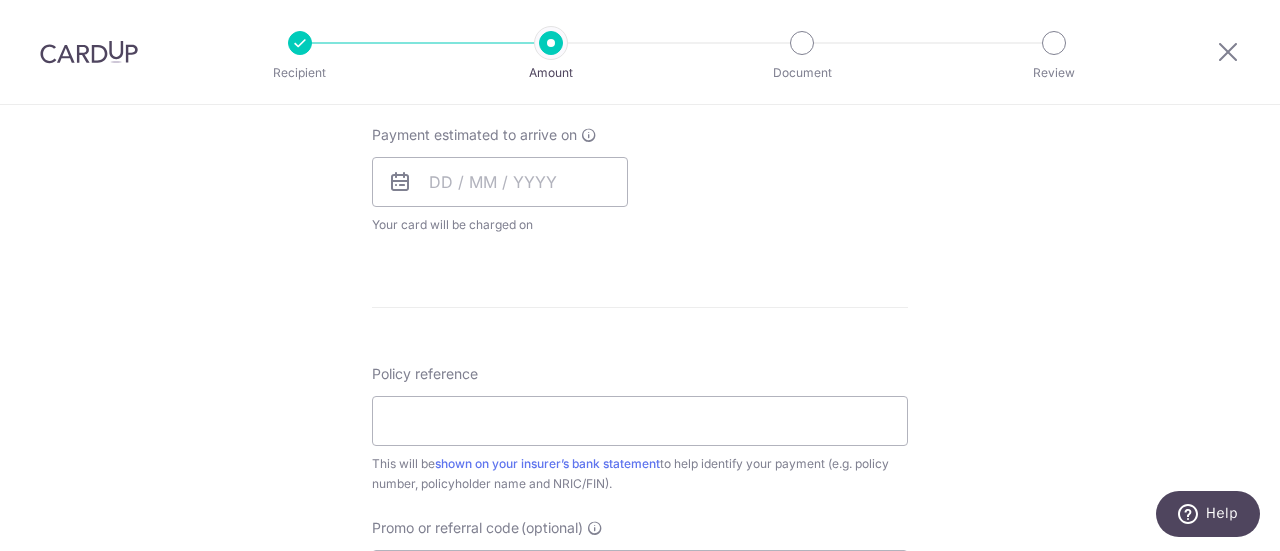 click on "Payment estimated to arrive on" at bounding box center (474, 135) 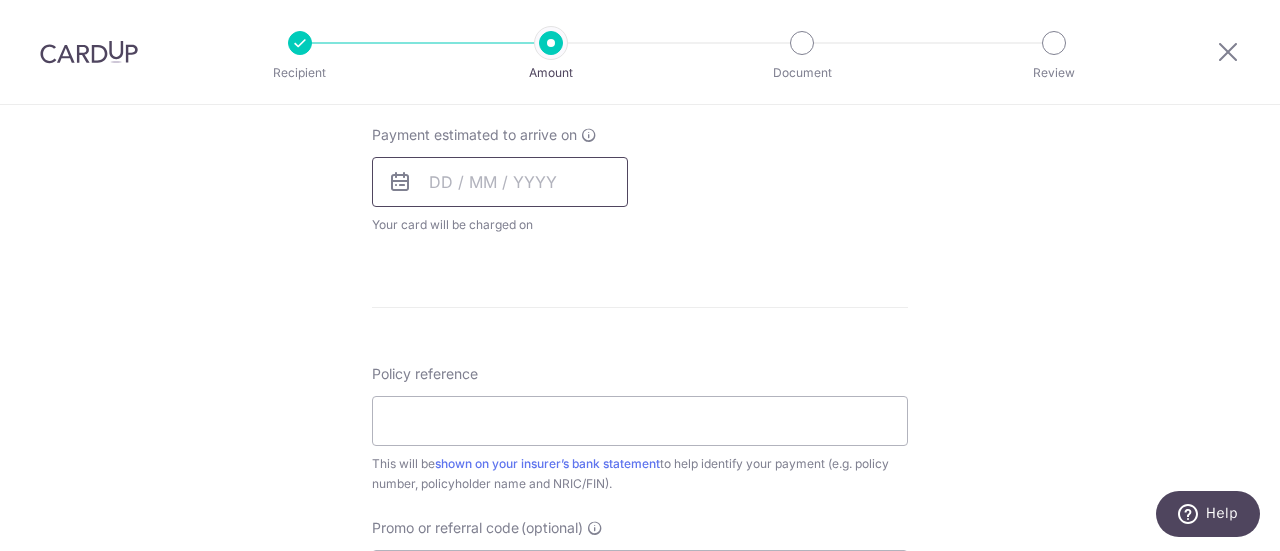 click at bounding box center (500, 182) 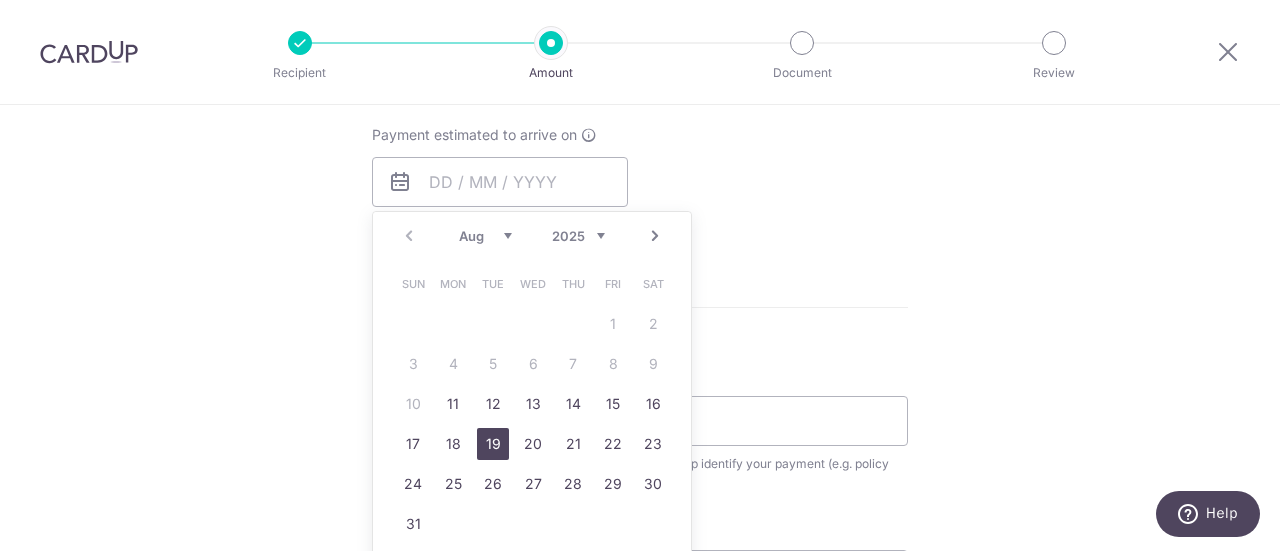 click on "19" at bounding box center [493, 444] 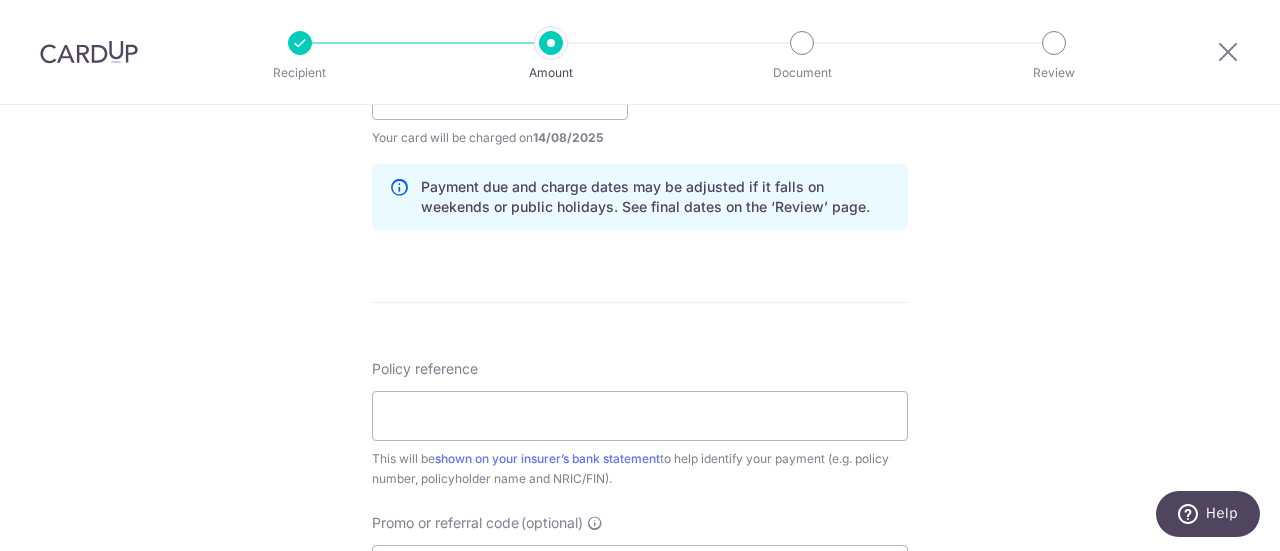 scroll, scrollTop: 1100, scrollLeft: 0, axis: vertical 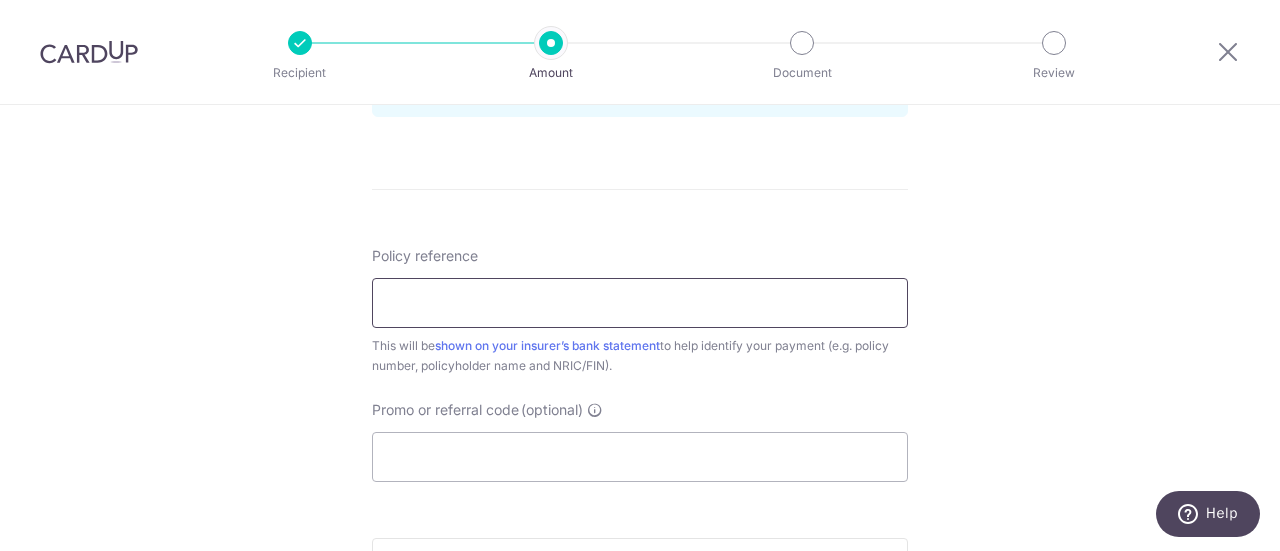 click on "Policy reference" at bounding box center (640, 303) 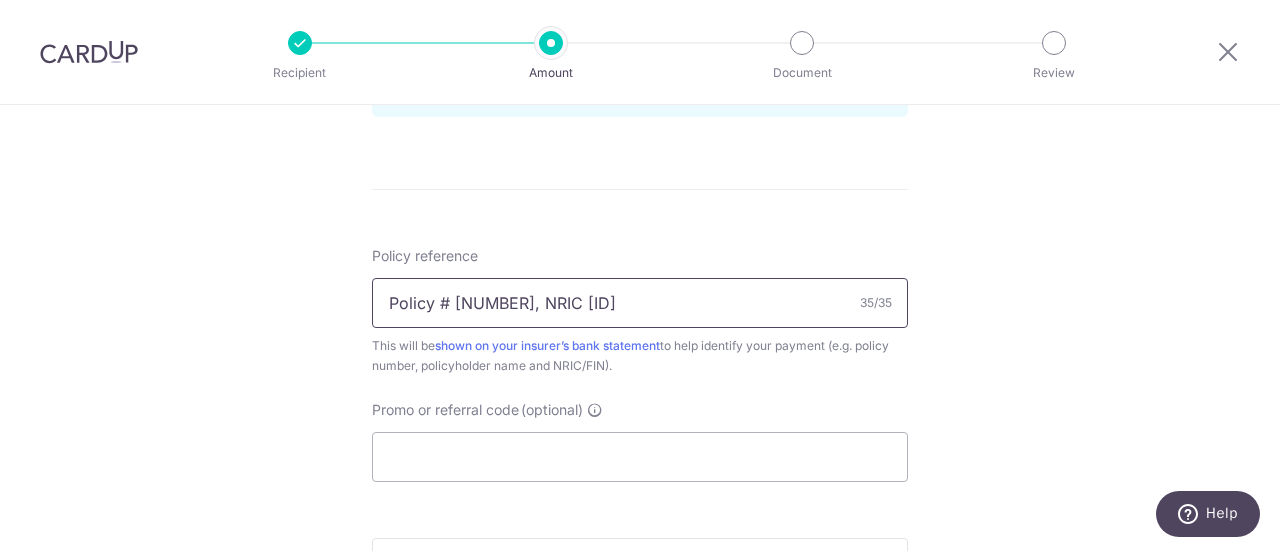 click on "Policy # [NUMBER], NRIC [ID]" at bounding box center [640, 303] 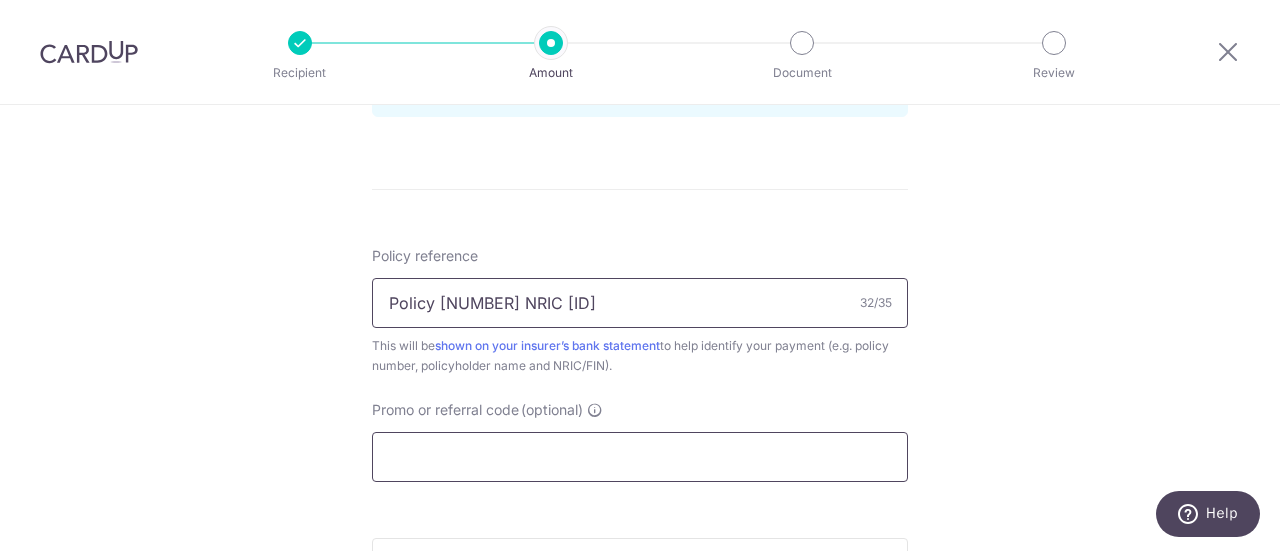 type on "Policy [NUMBER] NRIC [ID]" 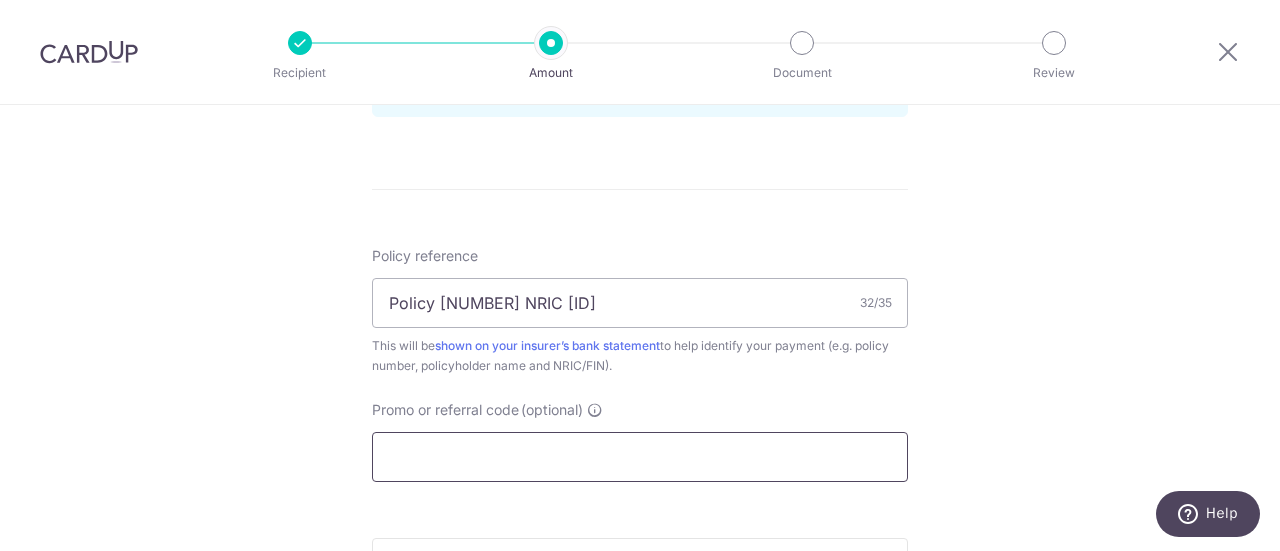 click on "Promo or referral code
(optional)" at bounding box center [640, 457] 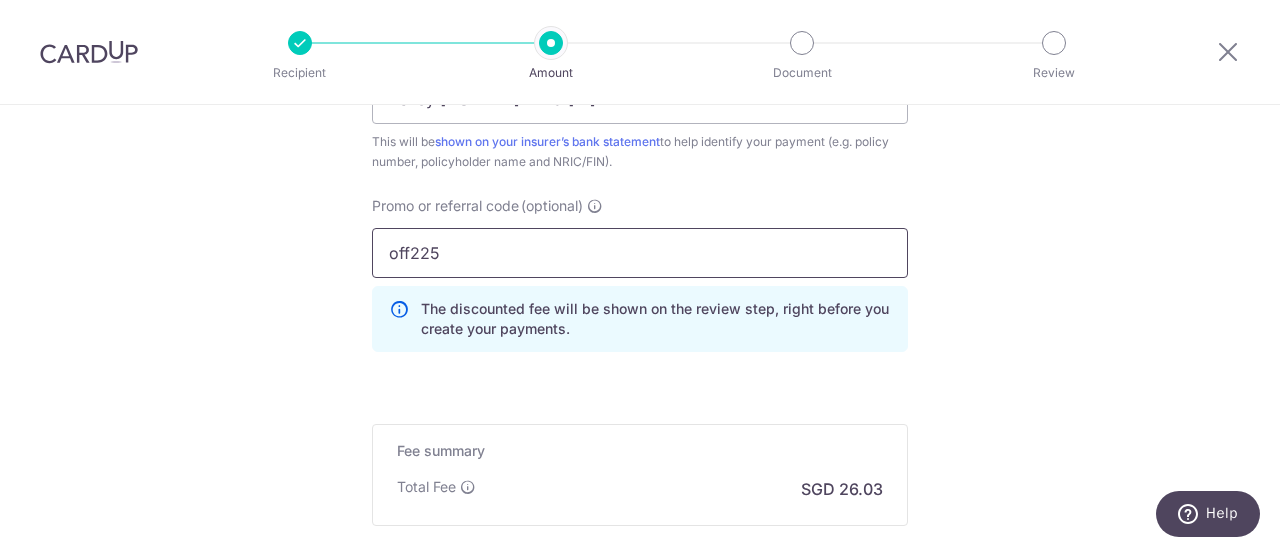 scroll, scrollTop: 1400, scrollLeft: 0, axis: vertical 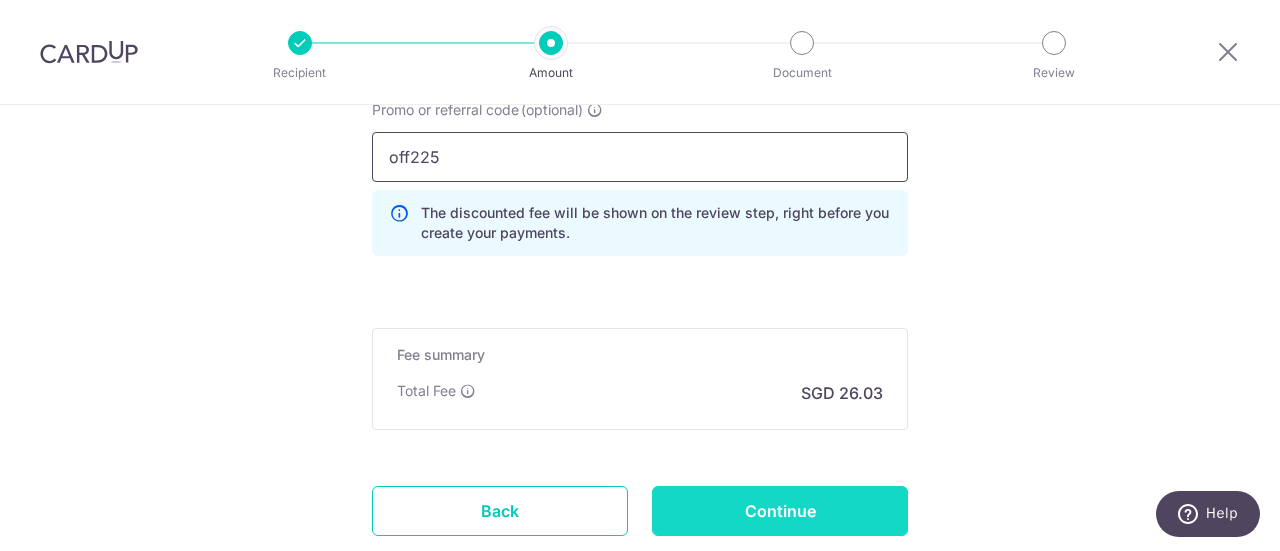 type on "off225" 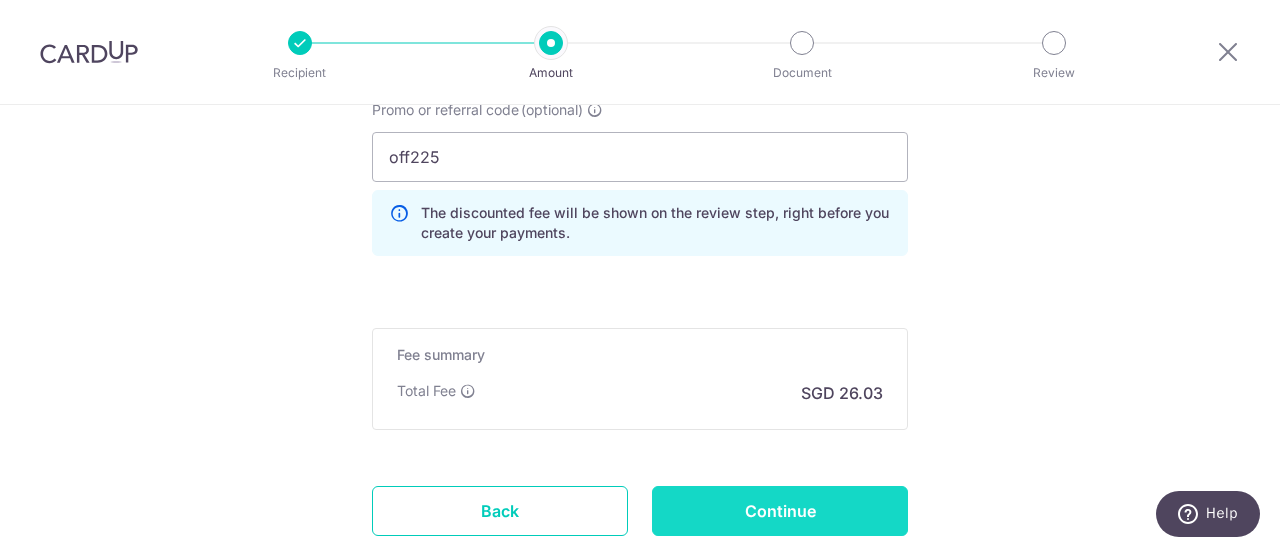 click on "Continue" at bounding box center (780, 511) 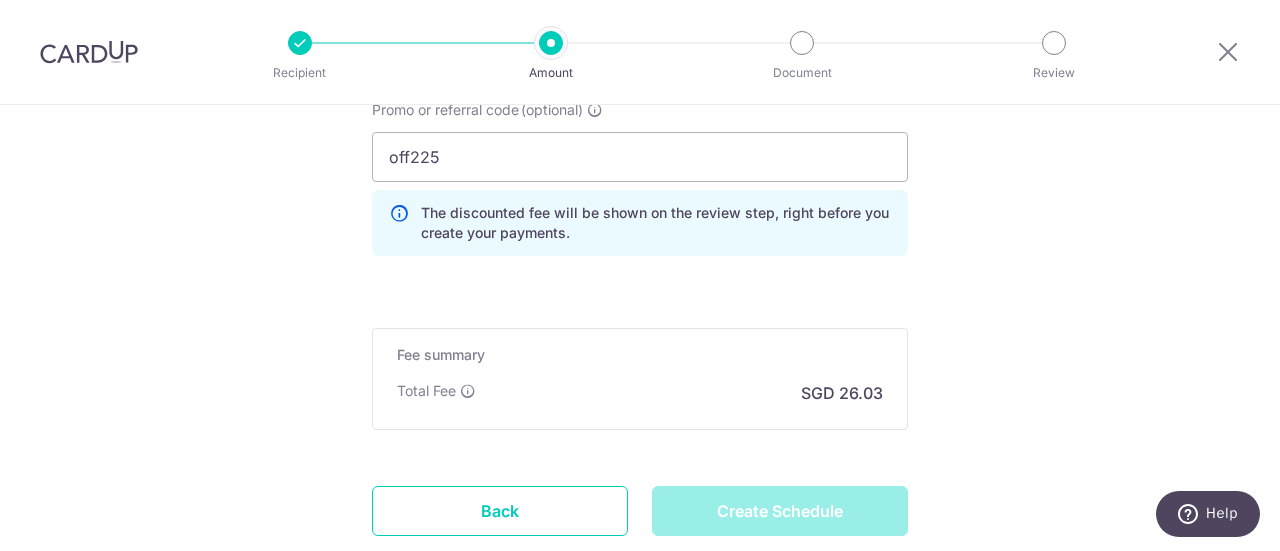 type on "Create Schedule" 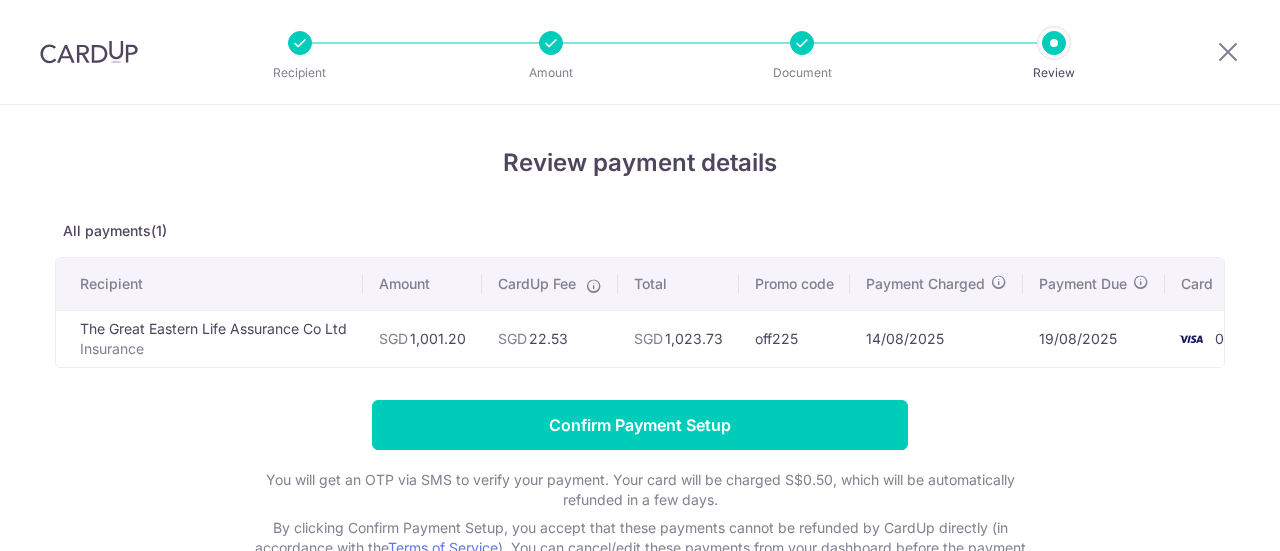 scroll, scrollTop: 0, scrollLeft: 0, axis: both 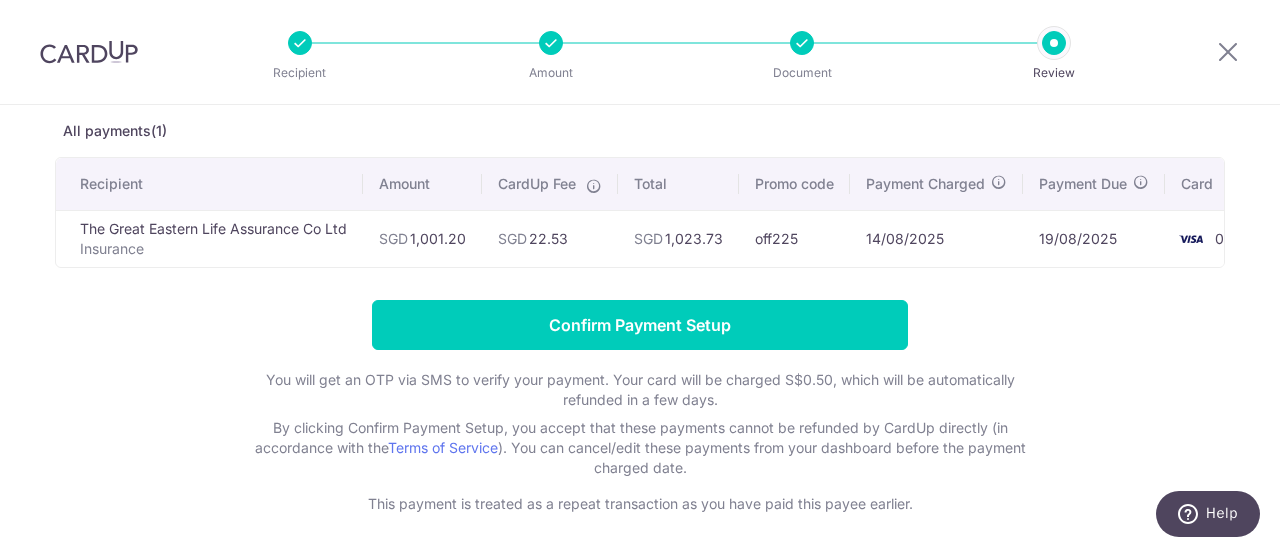 click on "Confirm Payment Setup
You will get an OTP via SMS to verify your payment. Your card will be charged S$0.50, which will be automatically refunded in a few days.
By clicking Confirm Payment Setup, you accept that these payments cannot be refunded by CardUp directly (in accordance with the  Terms of Service ). You can cancel/edit these payments from your dashboard before the payment charged date.
This payment is treated as a repeat transaction as you have paid this payee earlier." at bounding box center (640, 407) 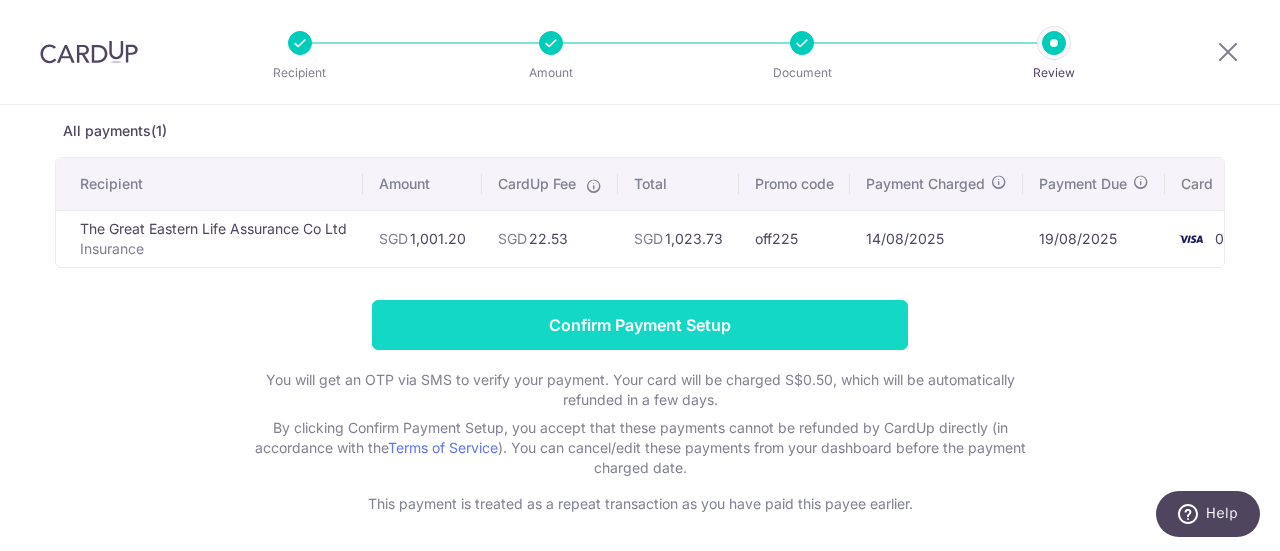 click on "Confirm Payment Setup" at bounding box center [640, 325] 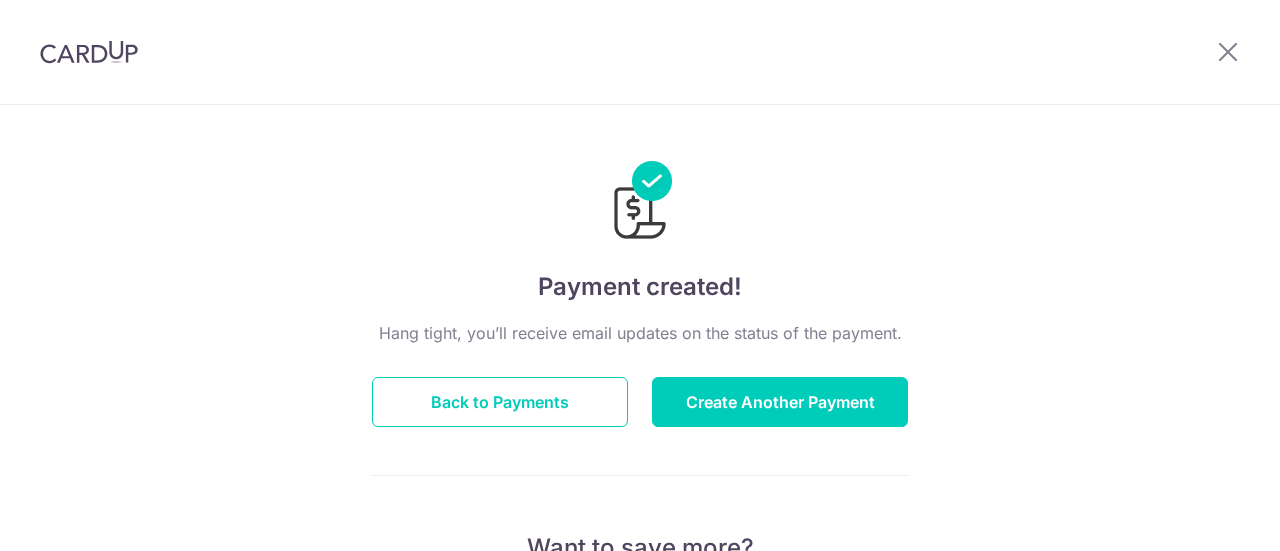 scroll, scrollTop: 0, scrollLeft: 0, axis: both 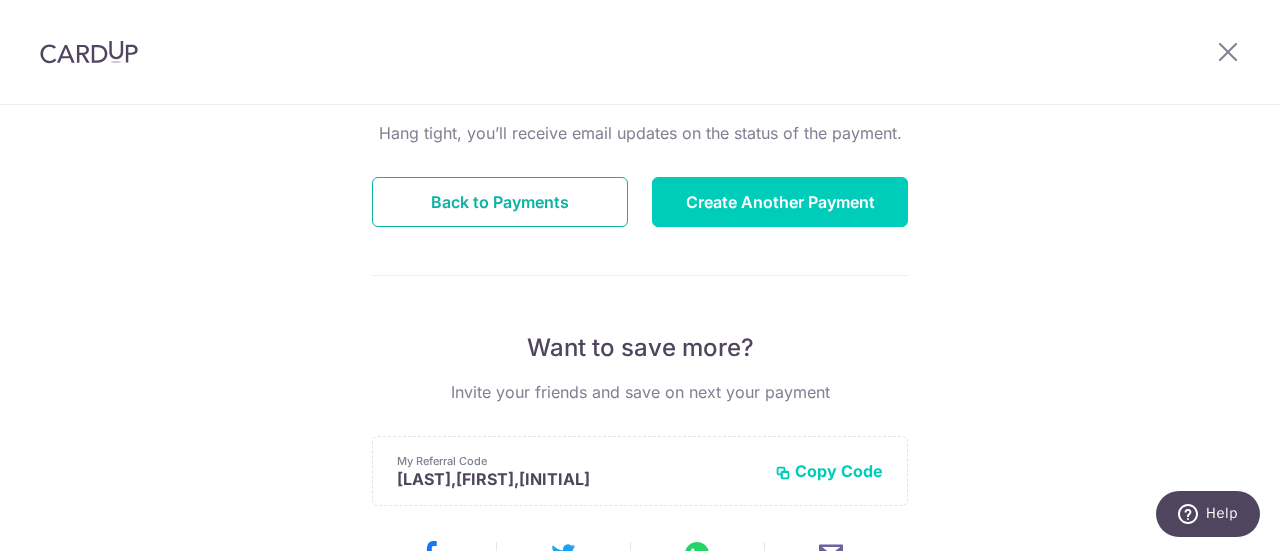 drag, startPoint x: 474, startPoint y: 202, endPoint x: 266, endPoint y: 327, distance: 242.67056 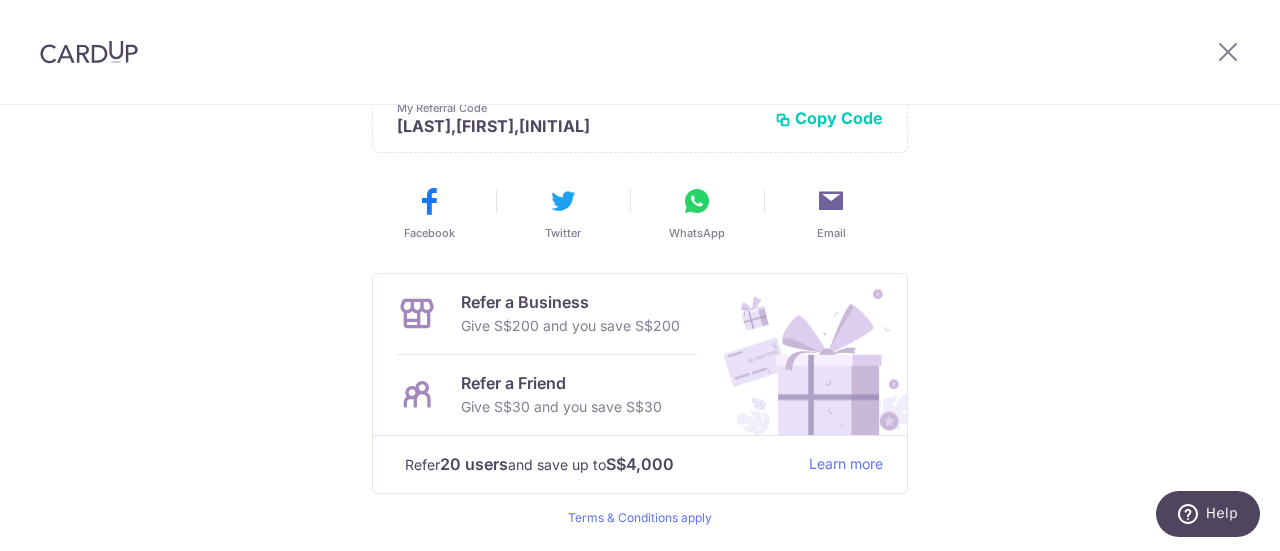 scroll, scrollTop: 600, scrollLeft: 0, axis: vertical 